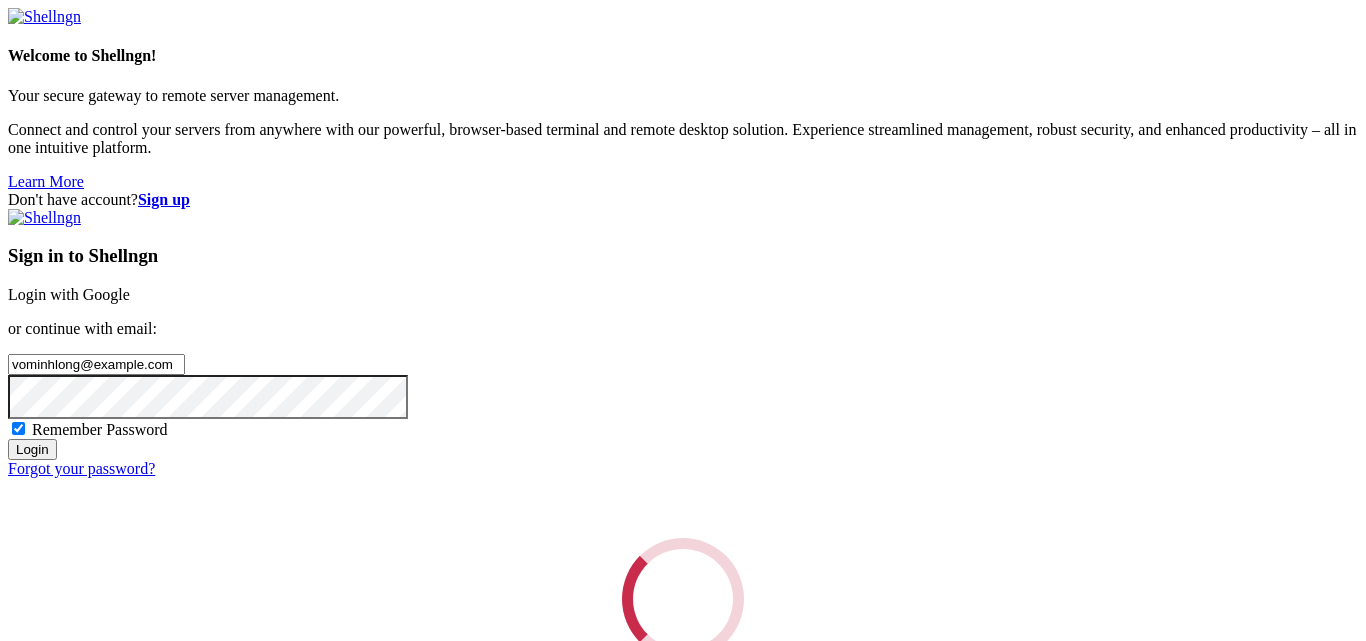 scroll, scrollTop: 0, scrollLeft: 0, axis: both 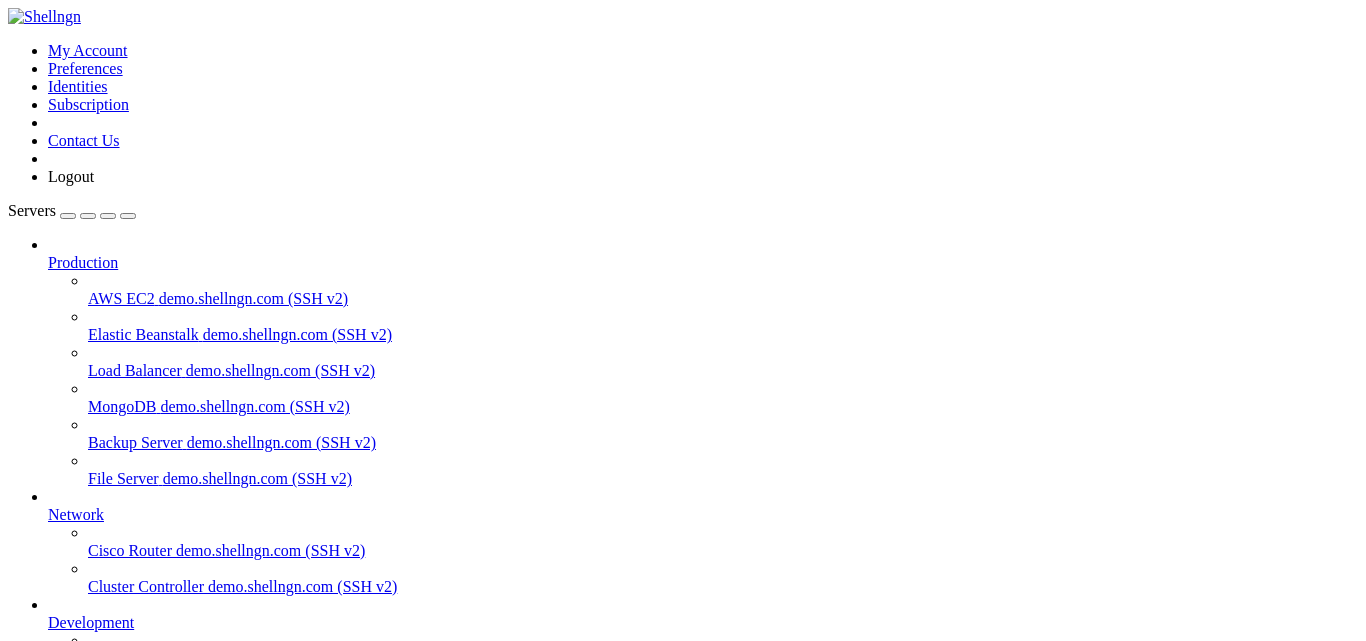 click on "Add Server" at bounding box center (683, 837) 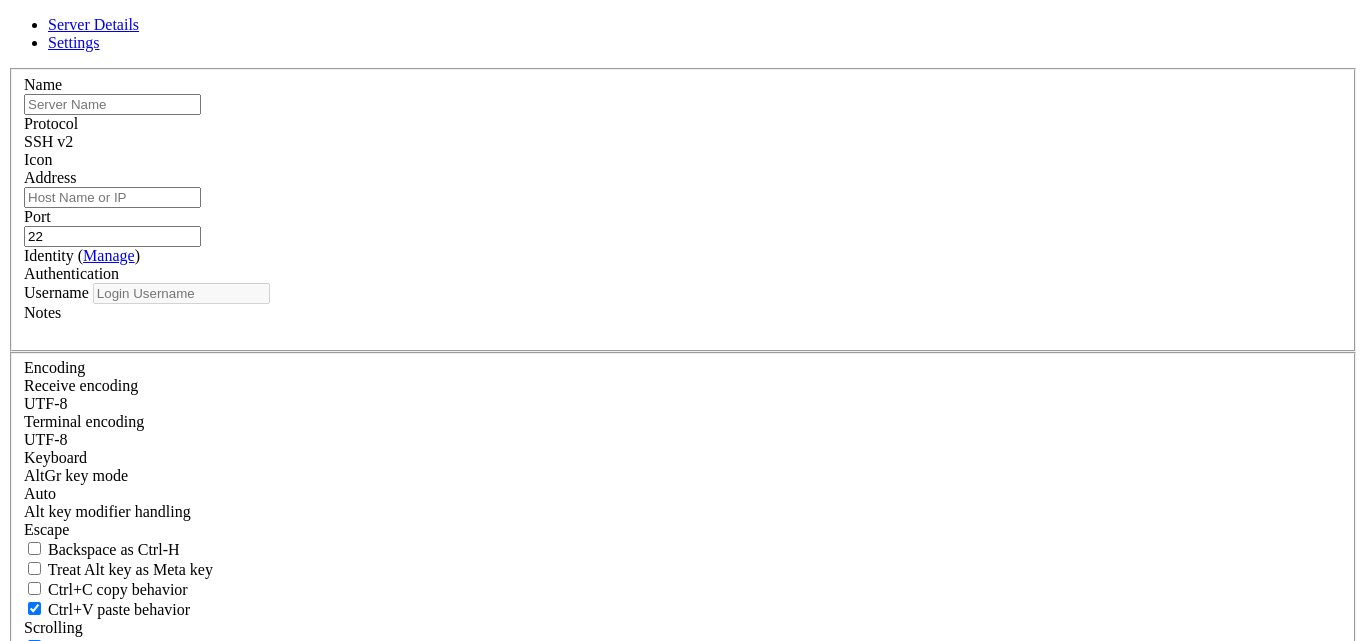 type on "vominhlong2022@gmail.com" 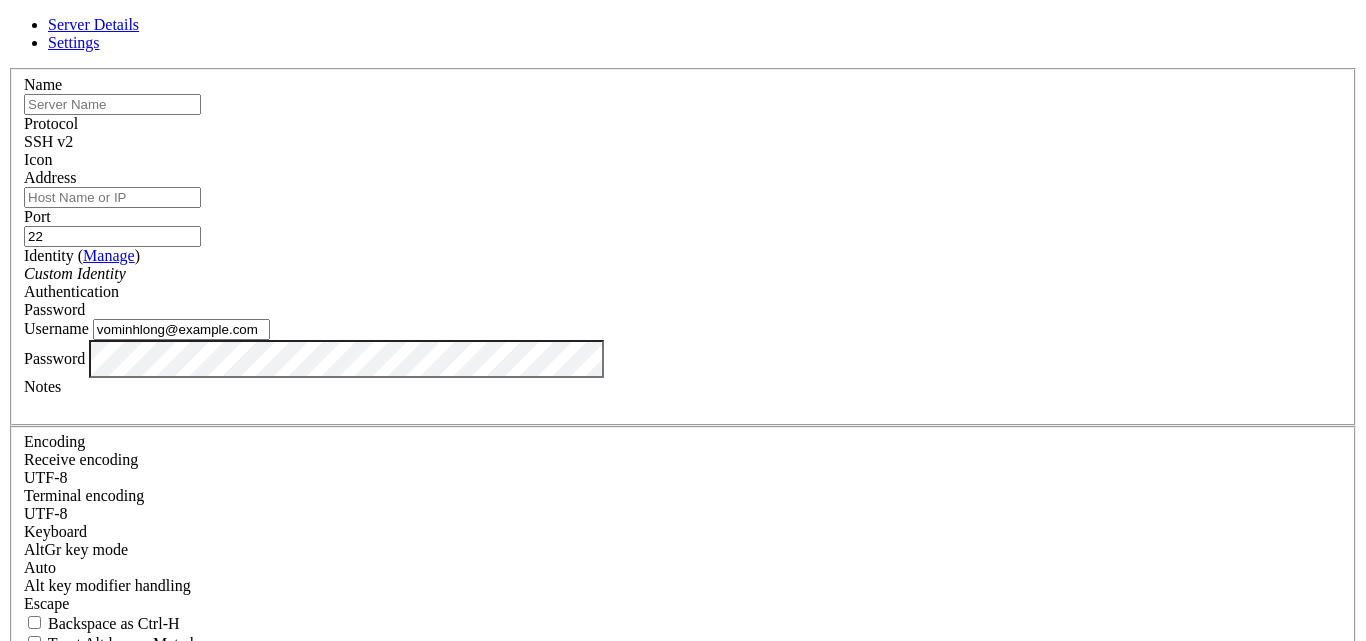 click at bounding box center (24, 169) 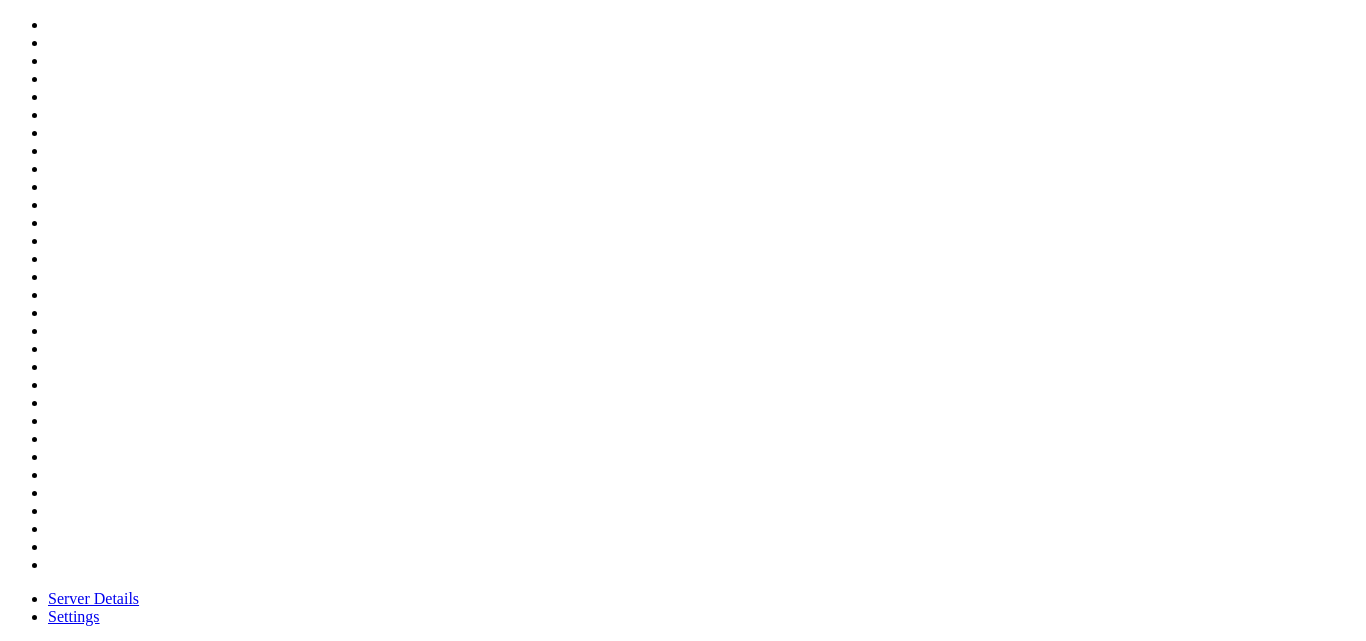 scroll, scrollTop: 100, scrollLeft: 0, axis: vertical 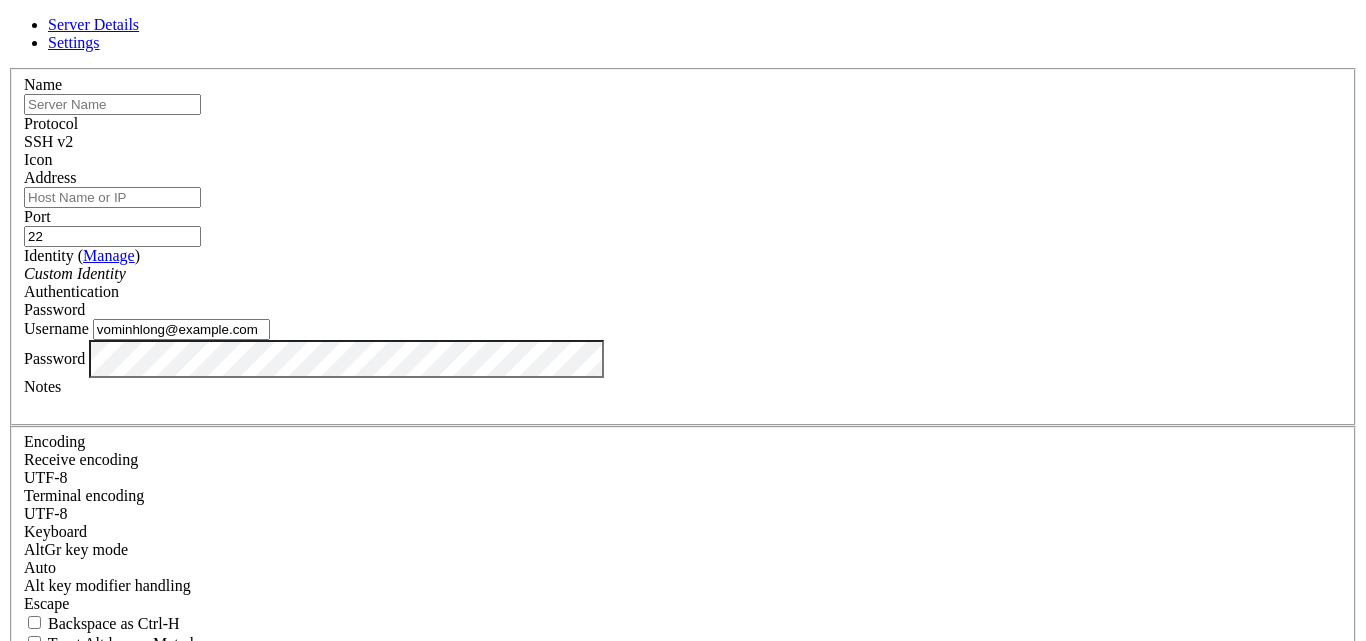 click at bounding box center [683, 169] 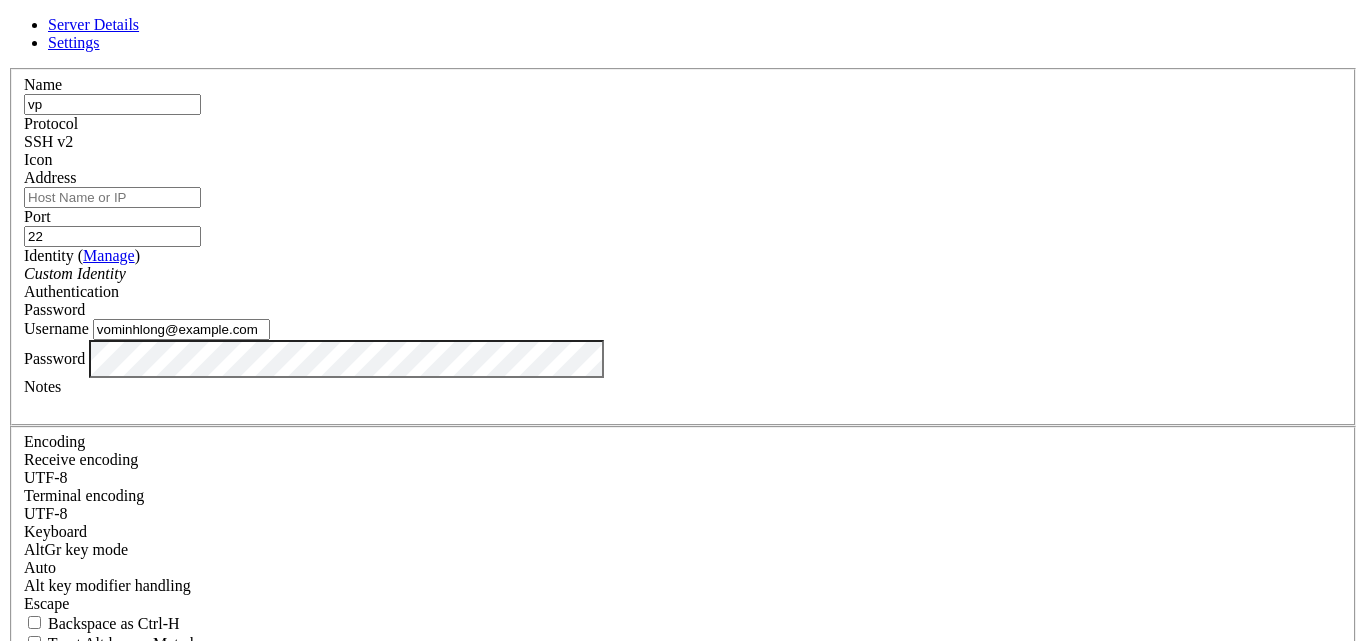 type on "v" 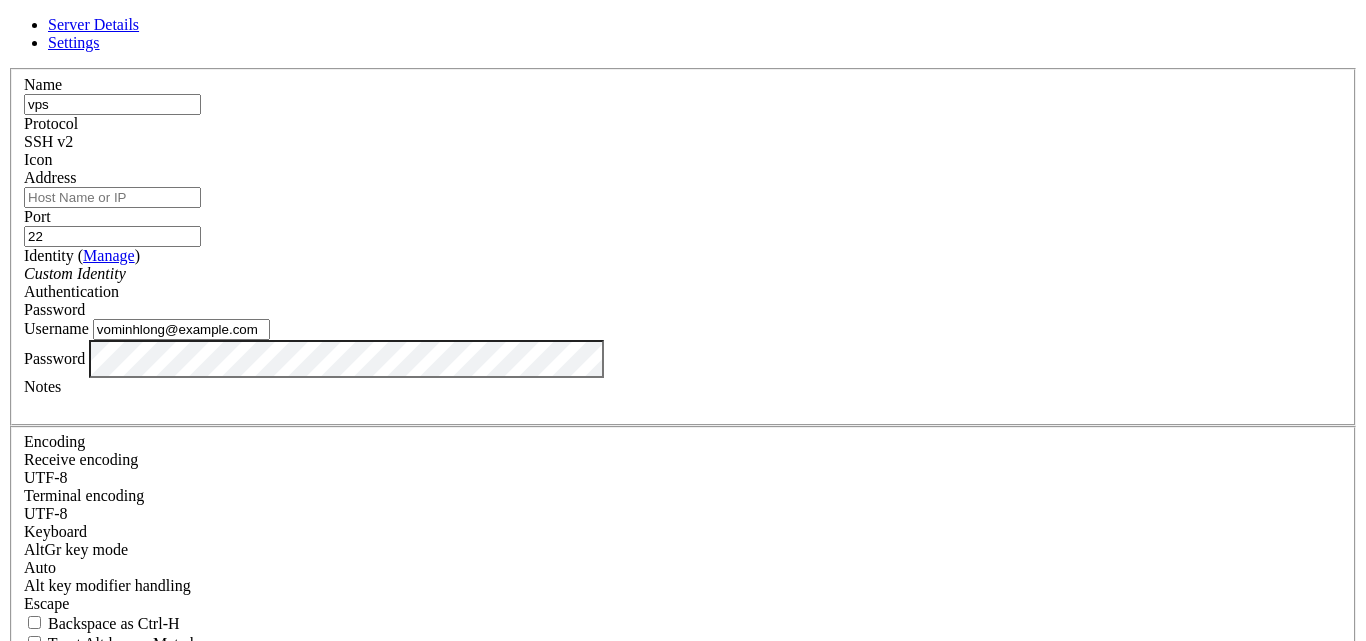 type on "vps" 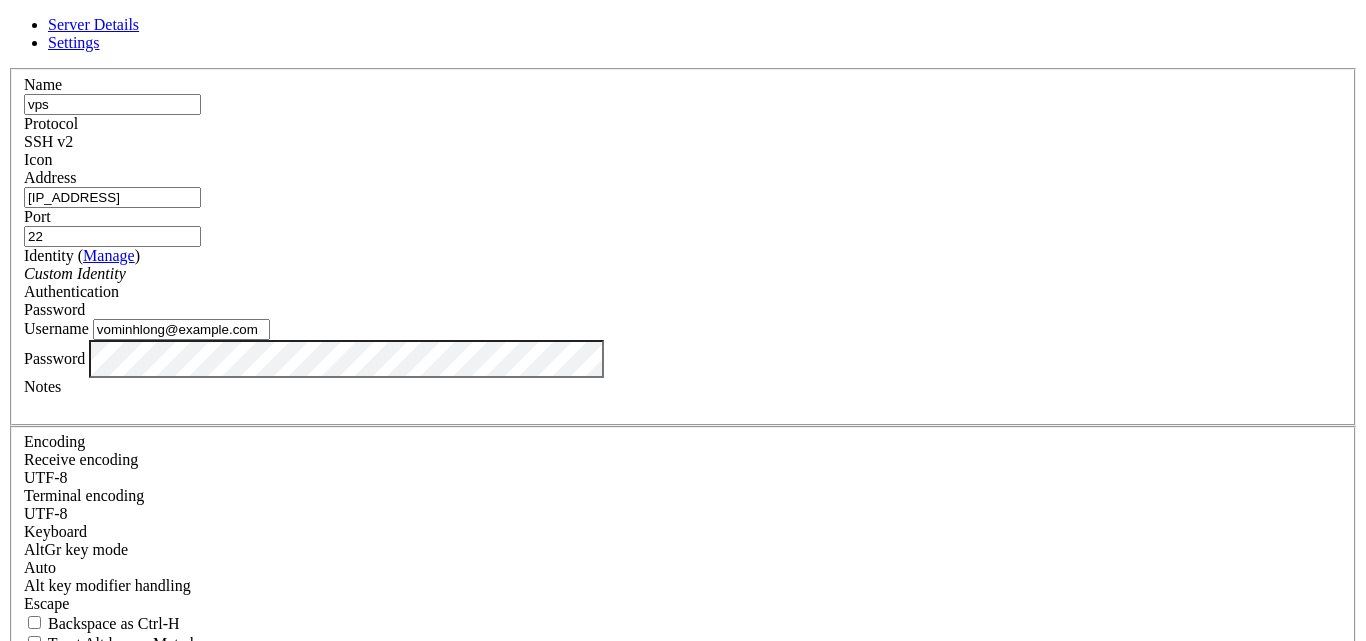 type on "[IP_ADDRESS]" 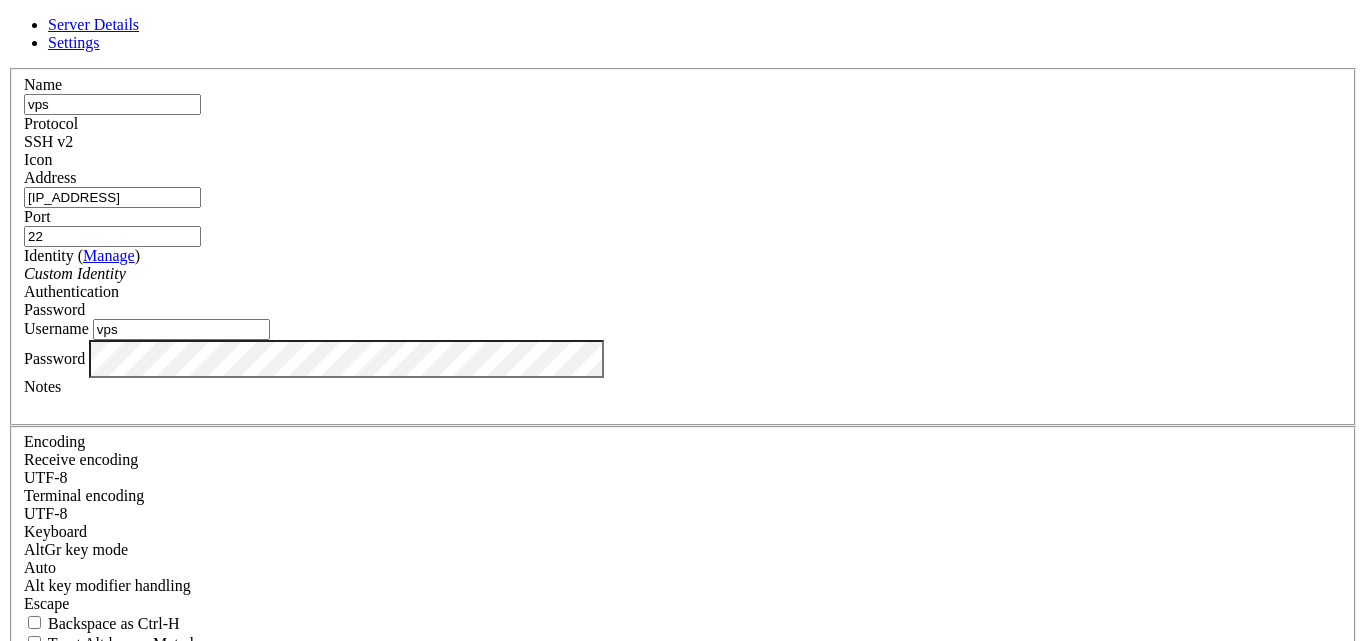 type on "vps" 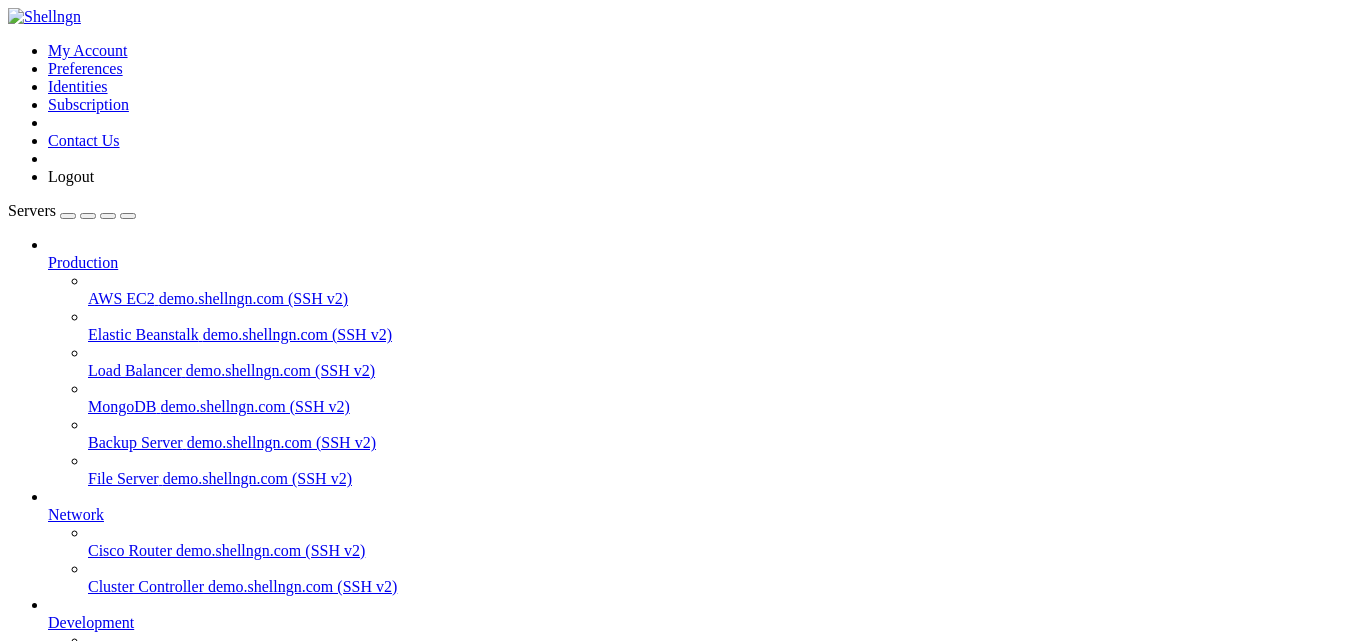 scroll, scrollTop: 219, scrollLeft: 0, axis: vertical 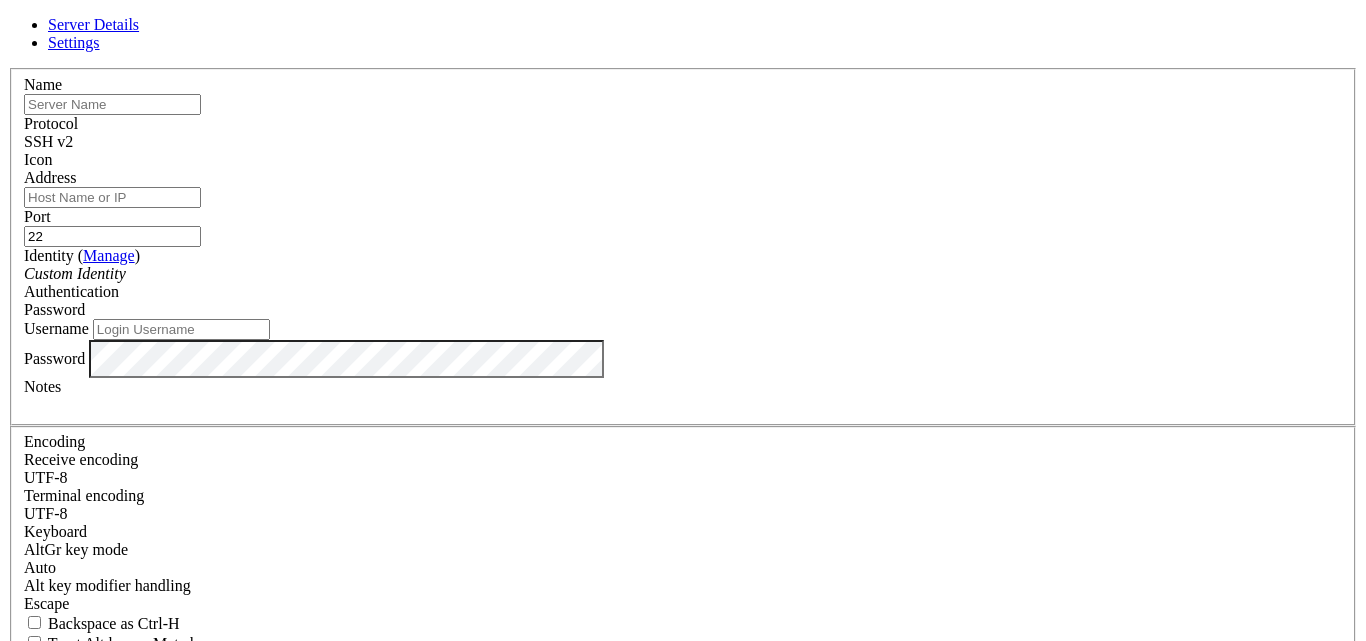 type on "vominhlong2022@gmail.com" 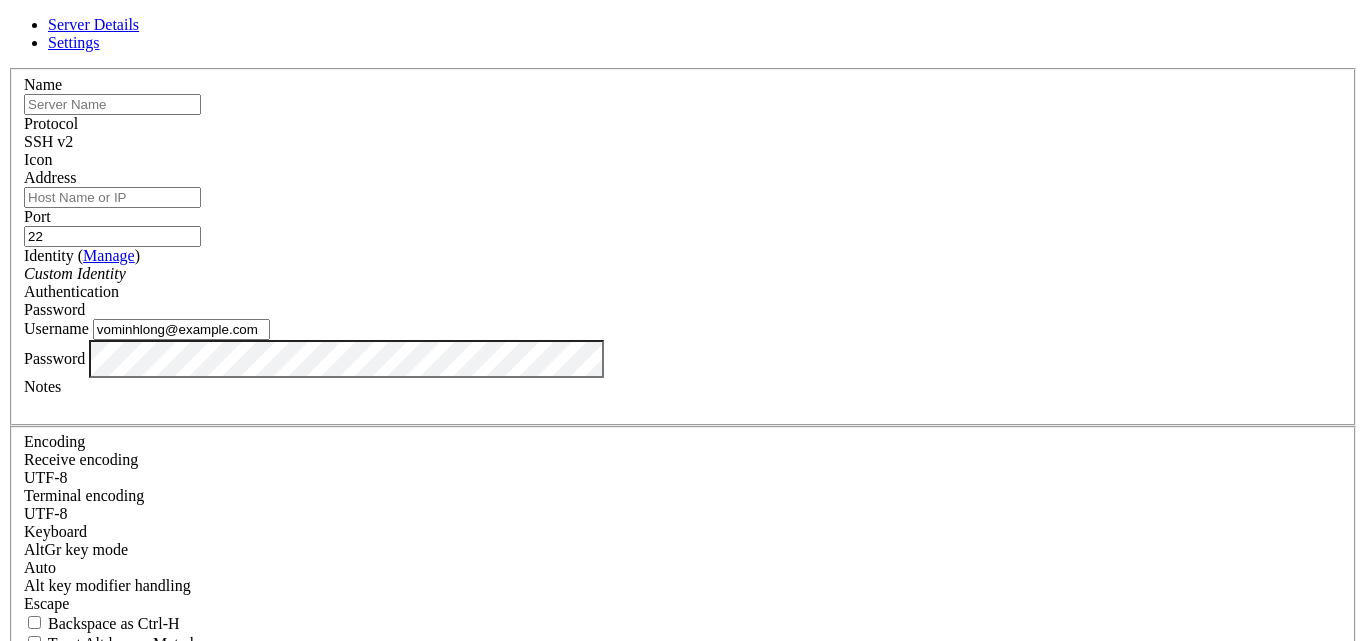click on "vominhlong2022@gmail.com" at bounding box center [181, 329] 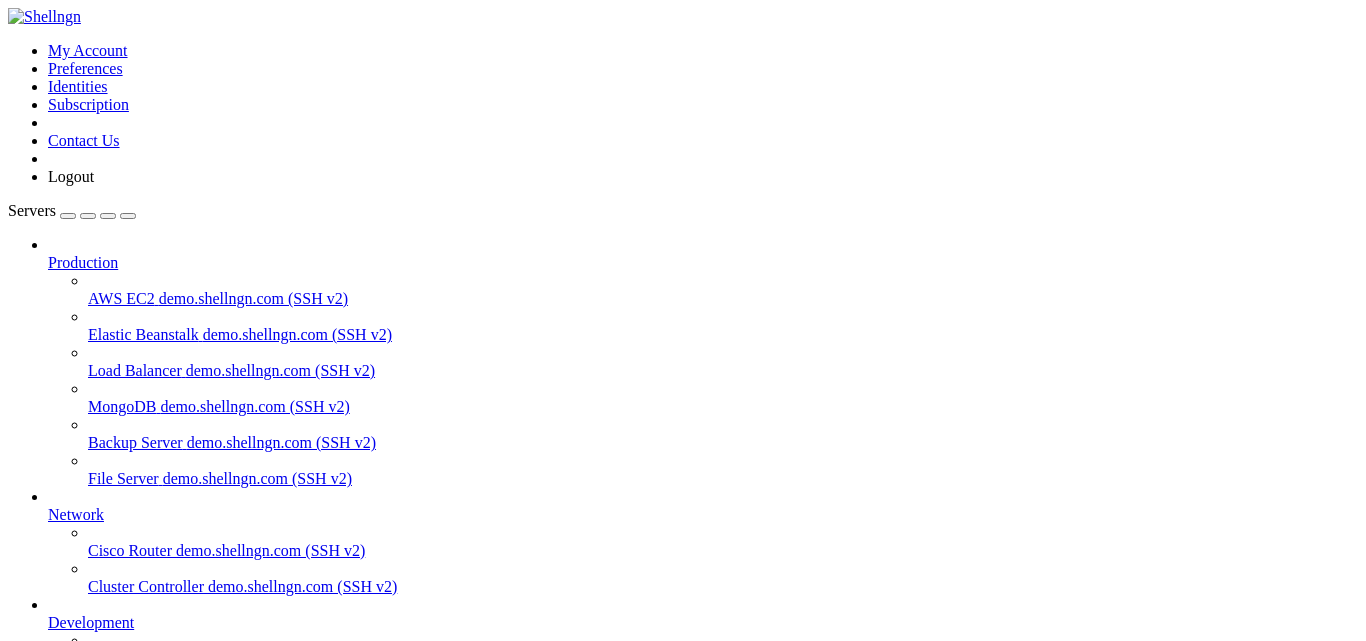 click on "[IP_ADDRESS] (SSH v2)" at bounding box center [159, 730] 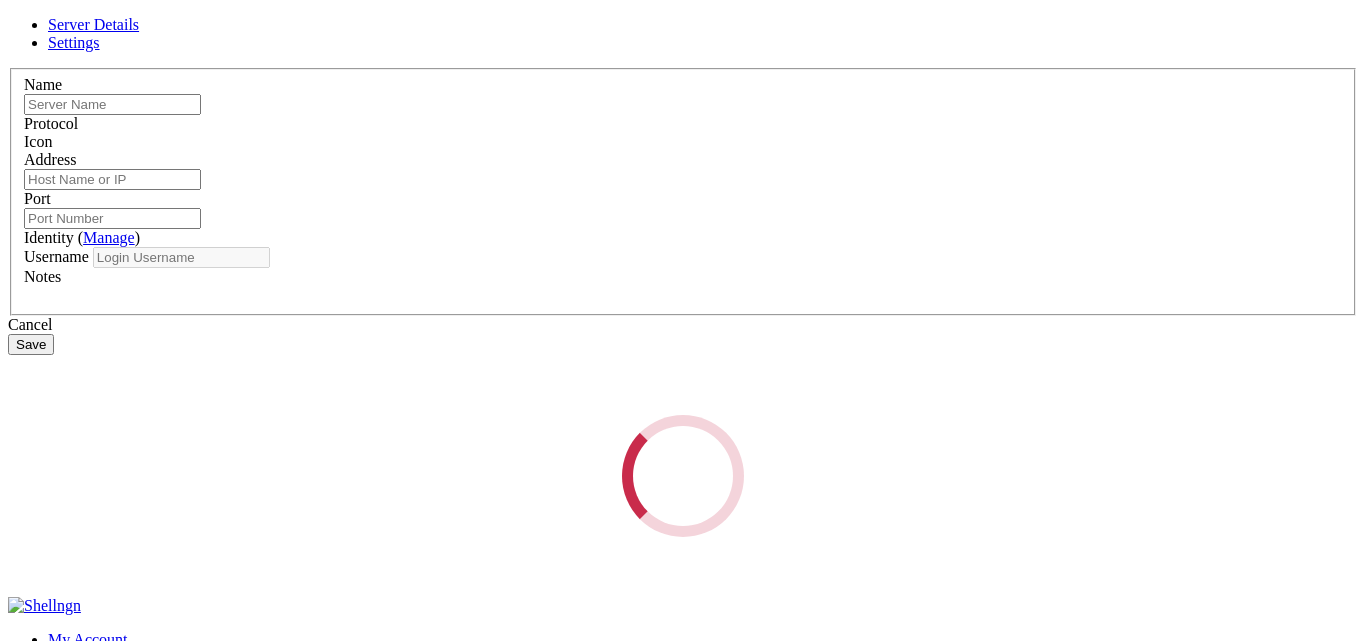 type on "vps" 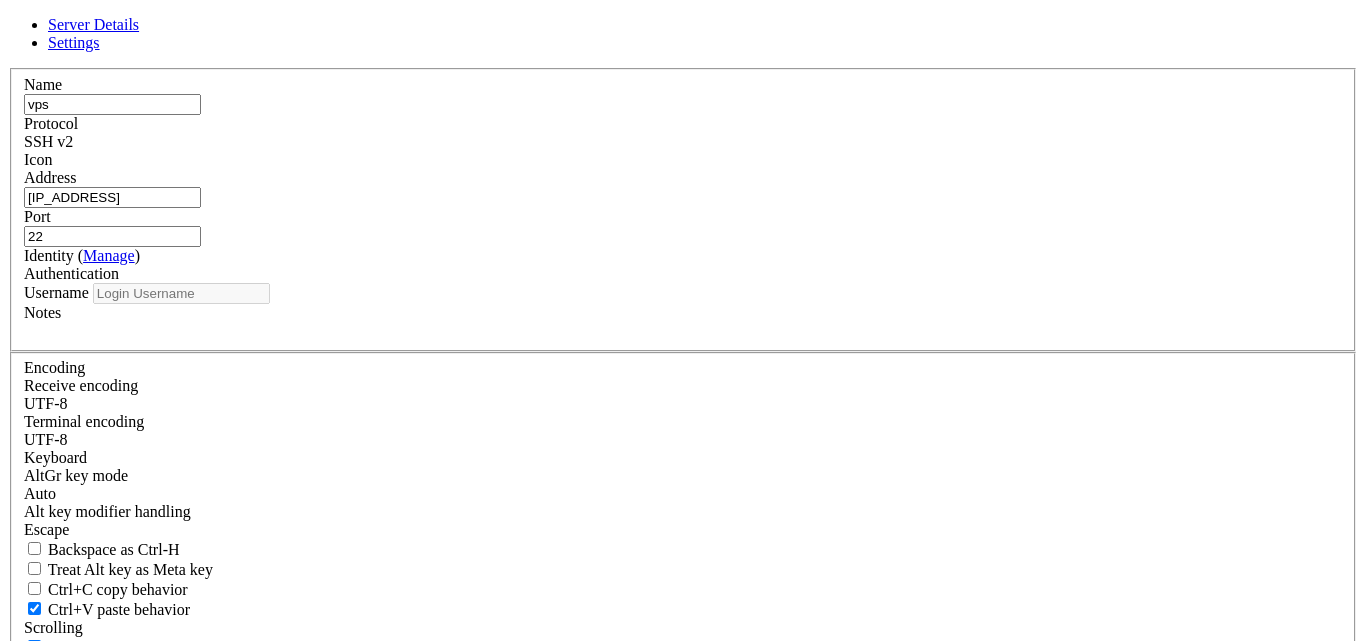 type on "vps" 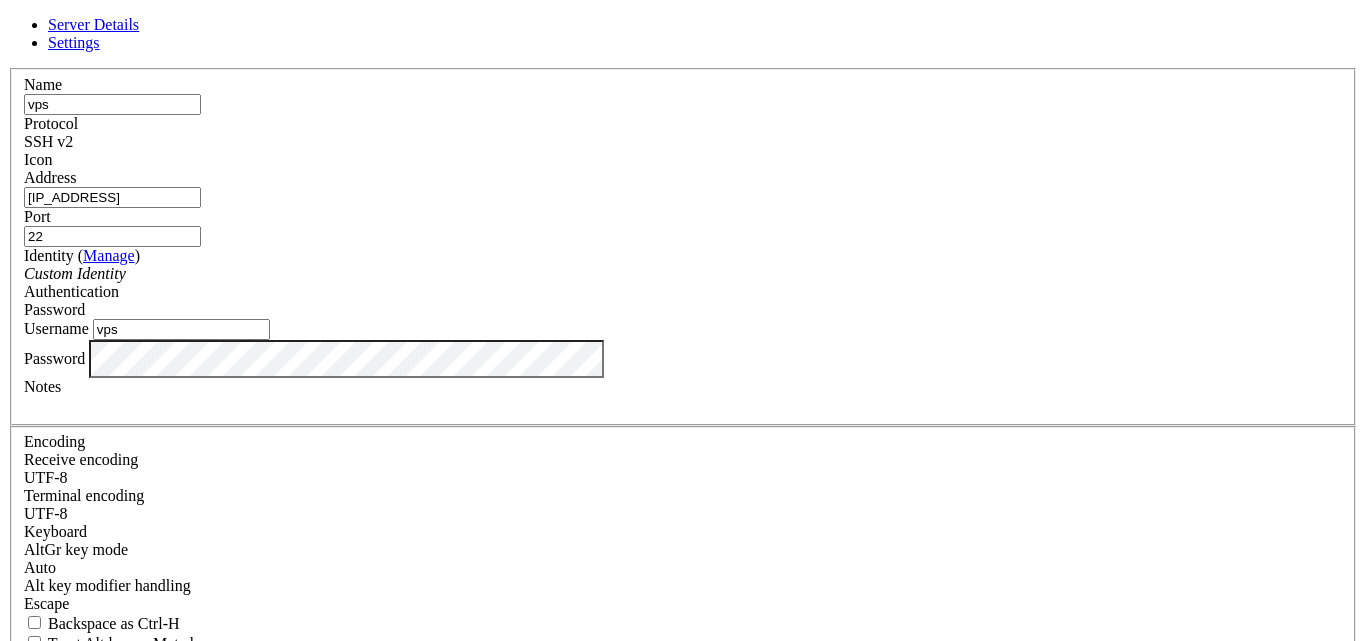 click on "vps" at bounding box center [112, 104] 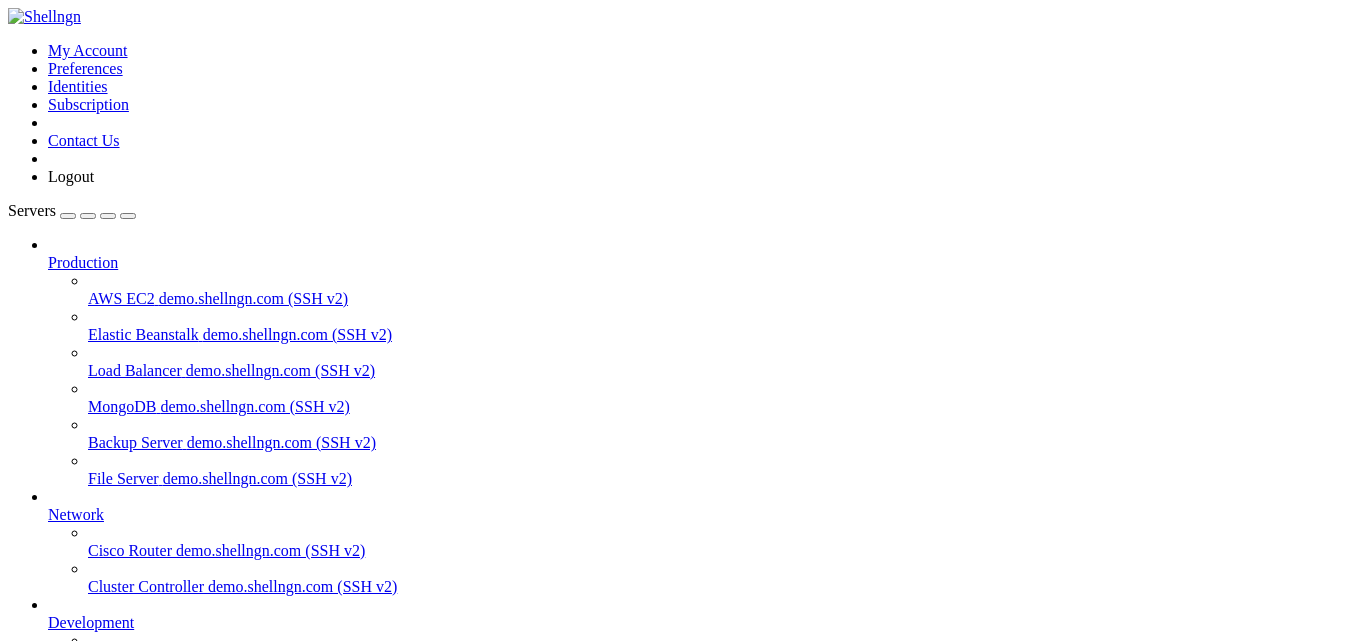 click on "vps" at bounding box center [59, 798] 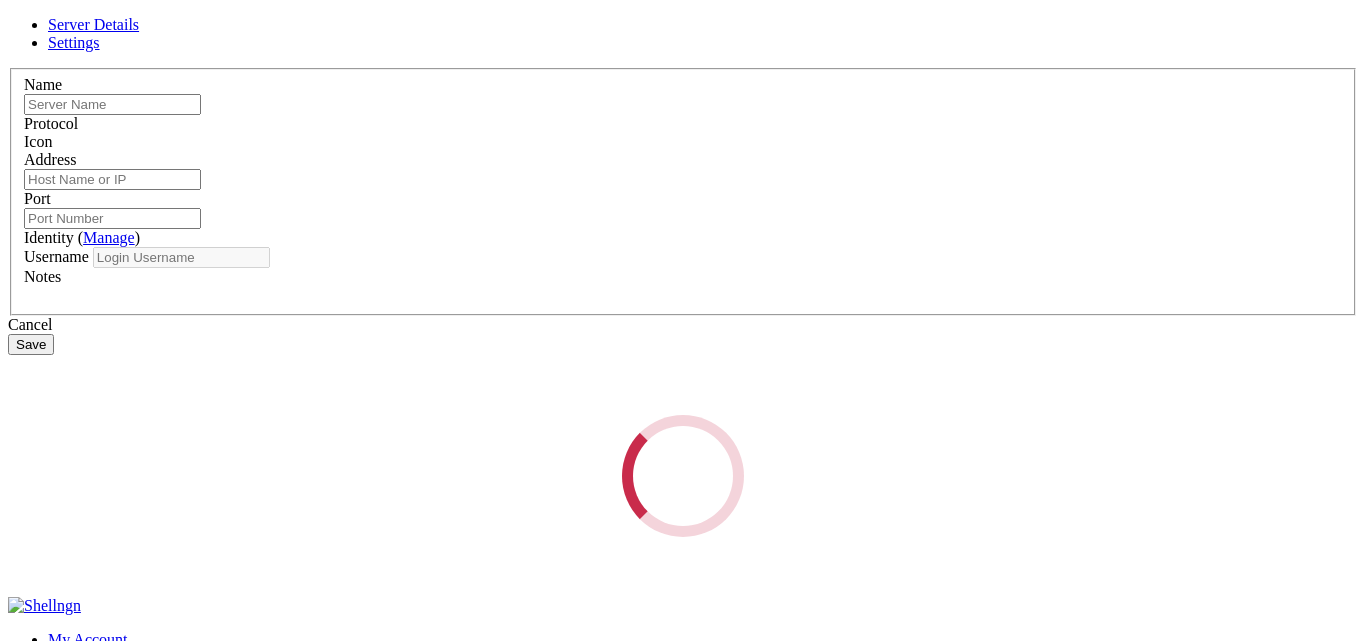 type on "vps" 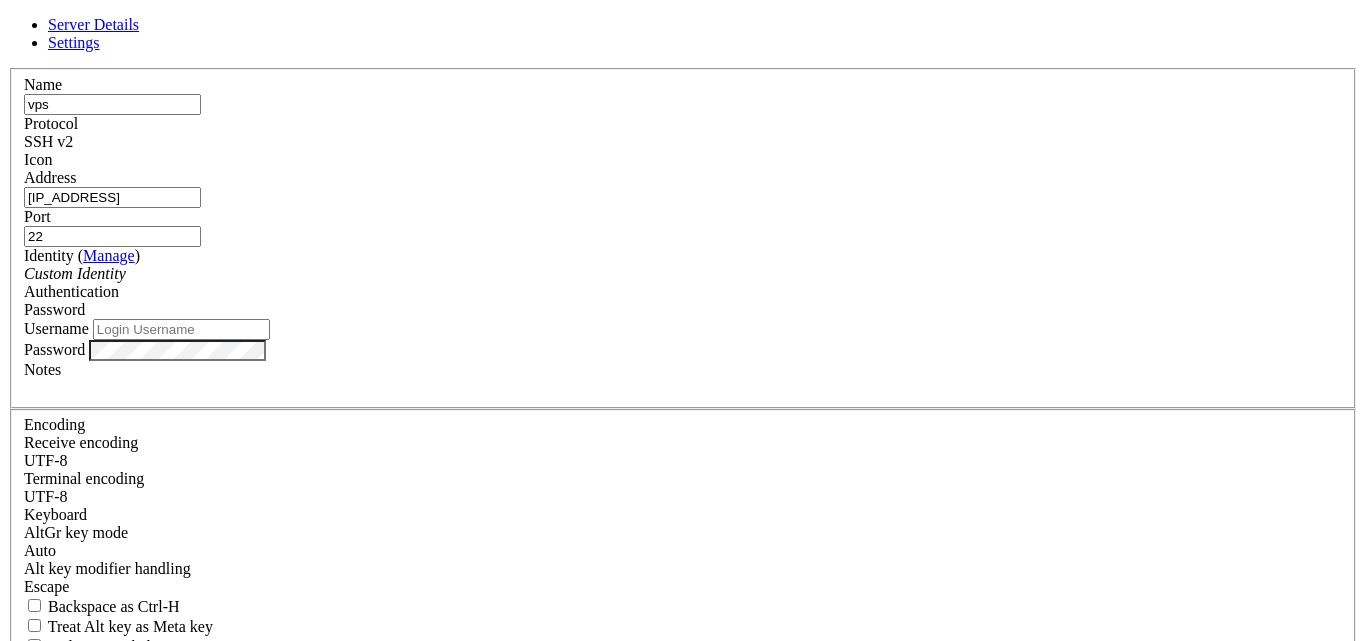 type on "vps" 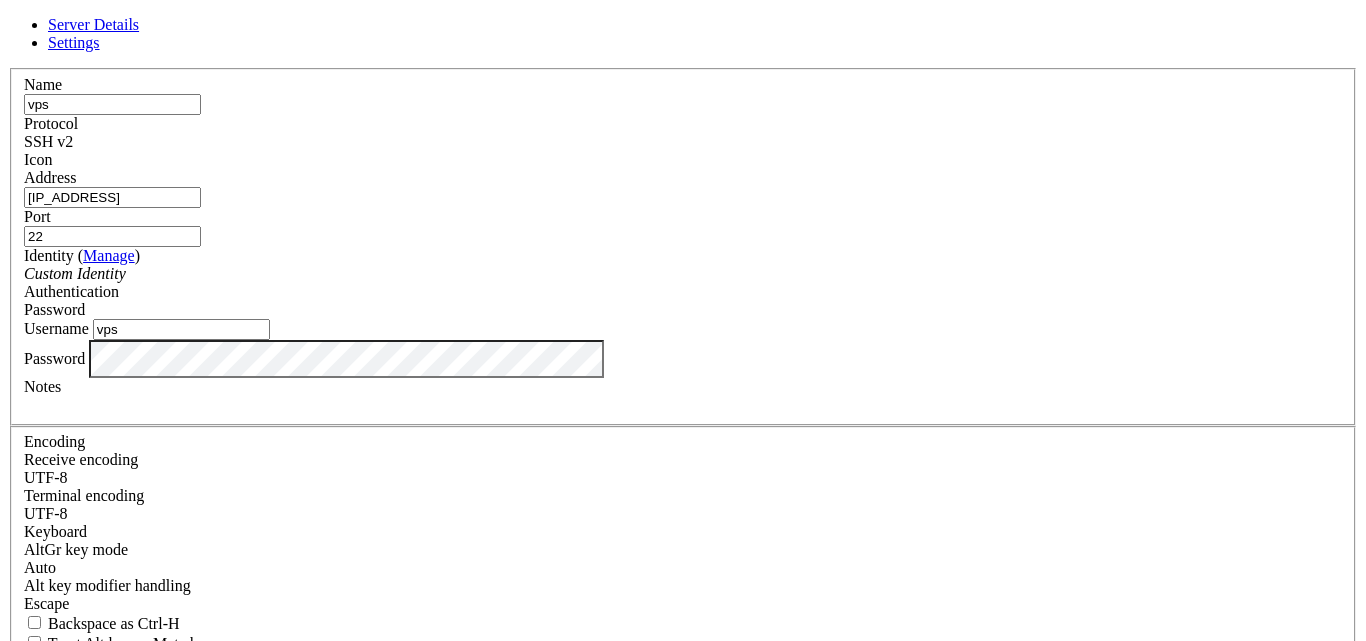 drag, startPoint x: 1053, startPoint y: 3, endPoint x: 708, endPoint y: 544, distance: 641.6432 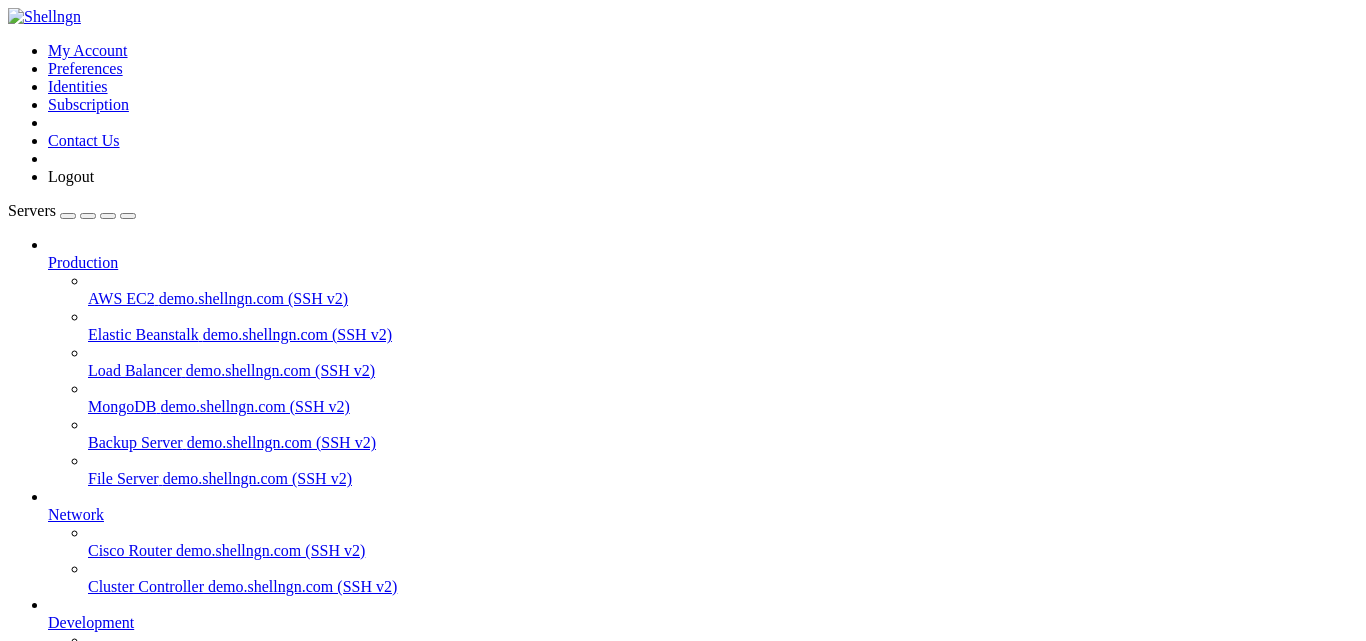 click on "Reconnect" at bounding box center (48, 1970) 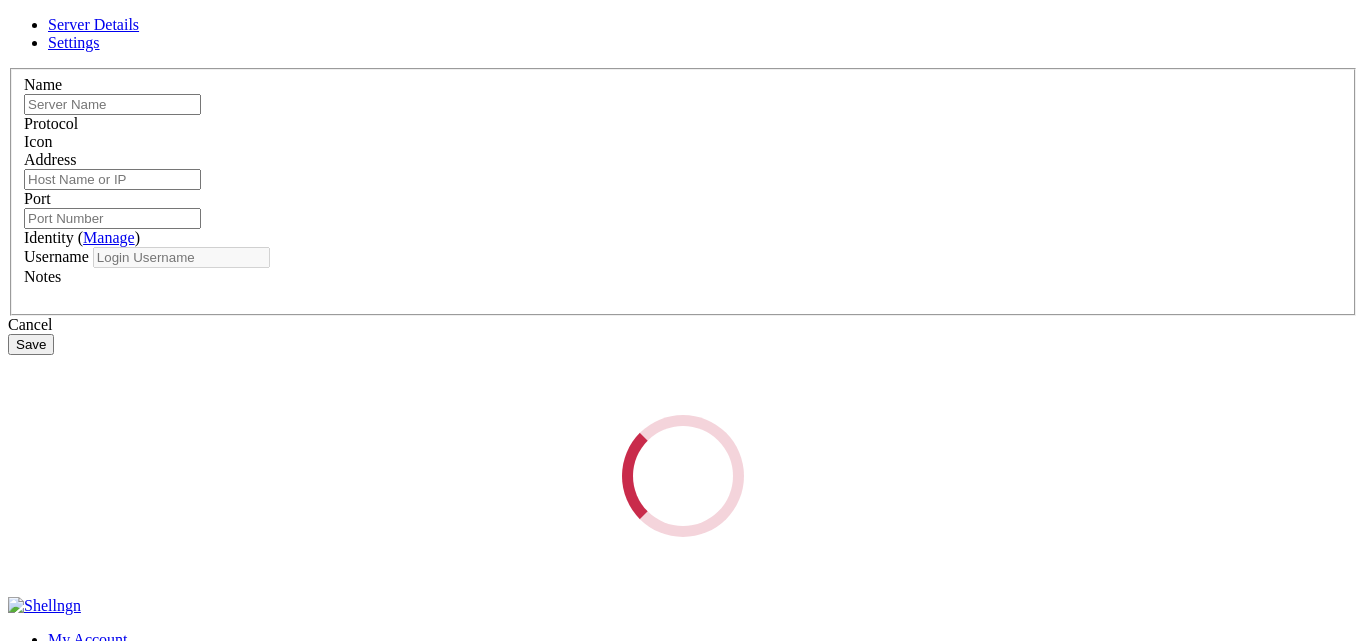 type on "vps" 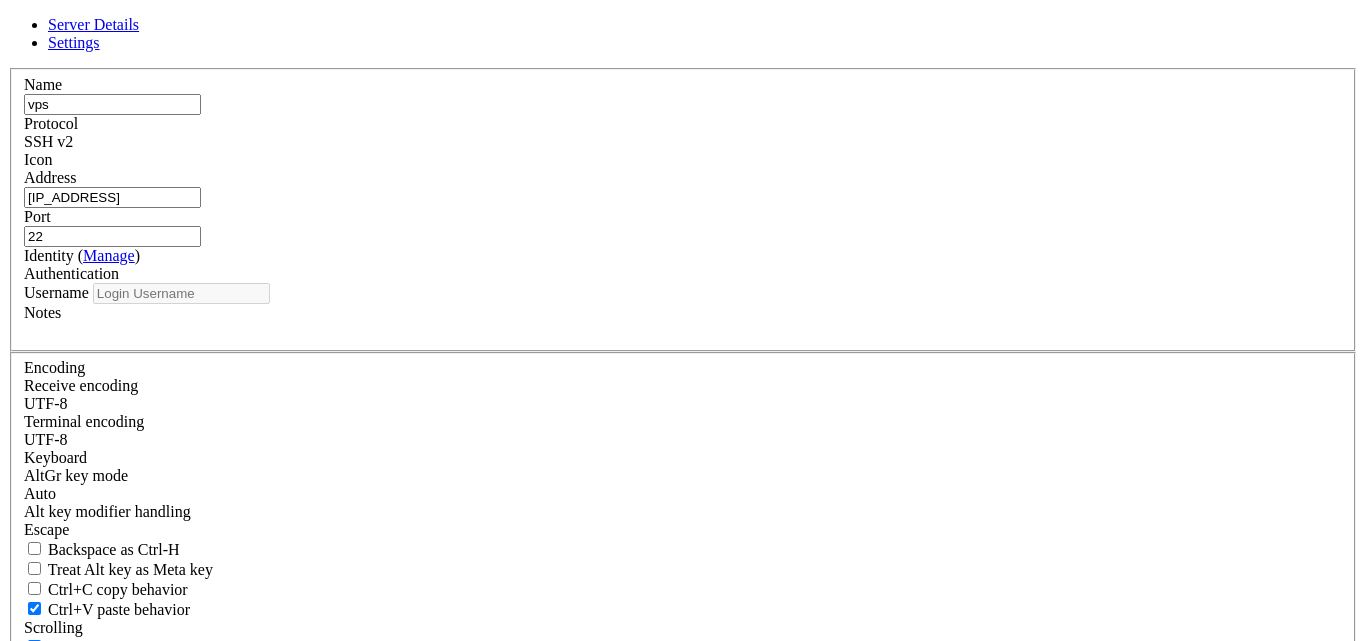 type on "vps" 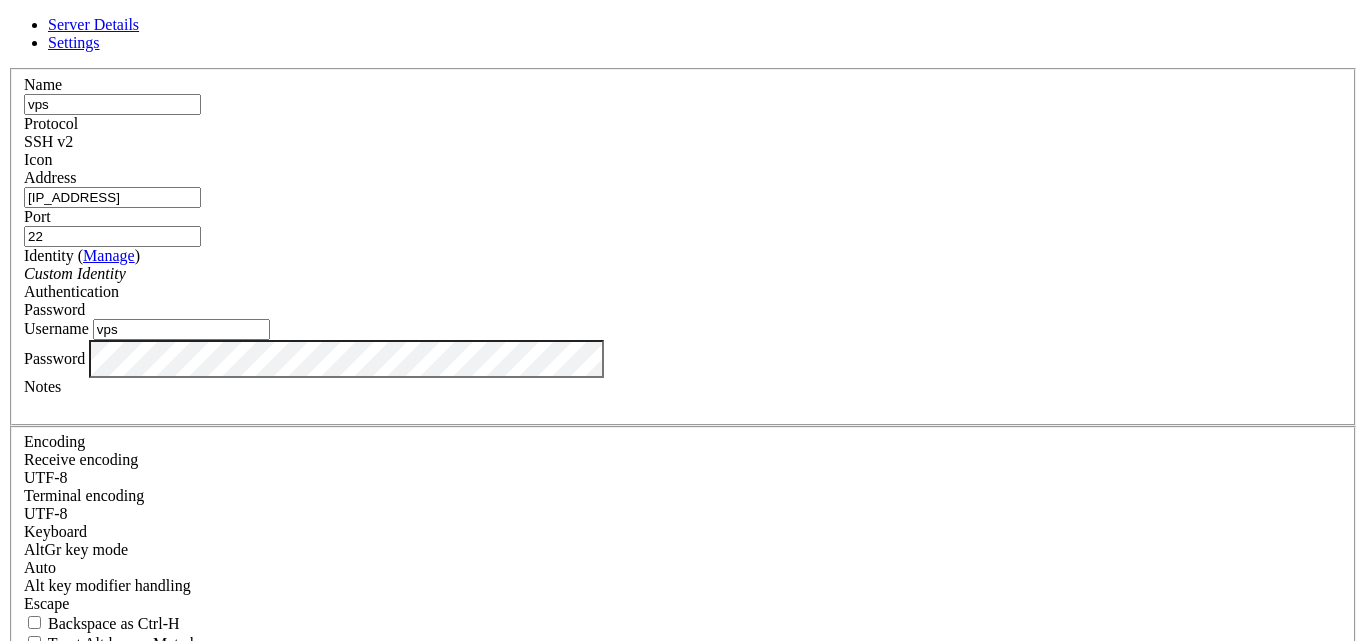 scroll, scrollTop: 5, scrollLeft: 0, axis: vertical 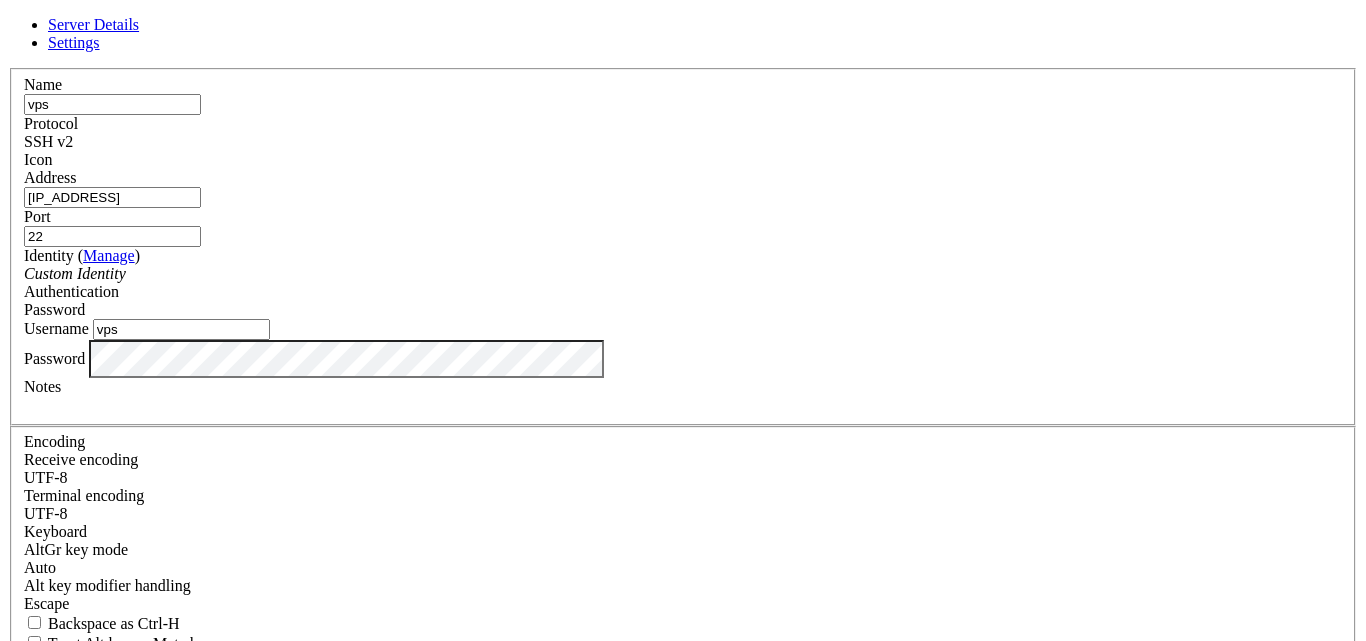 click on "Save" at bounding box center [31, 831] 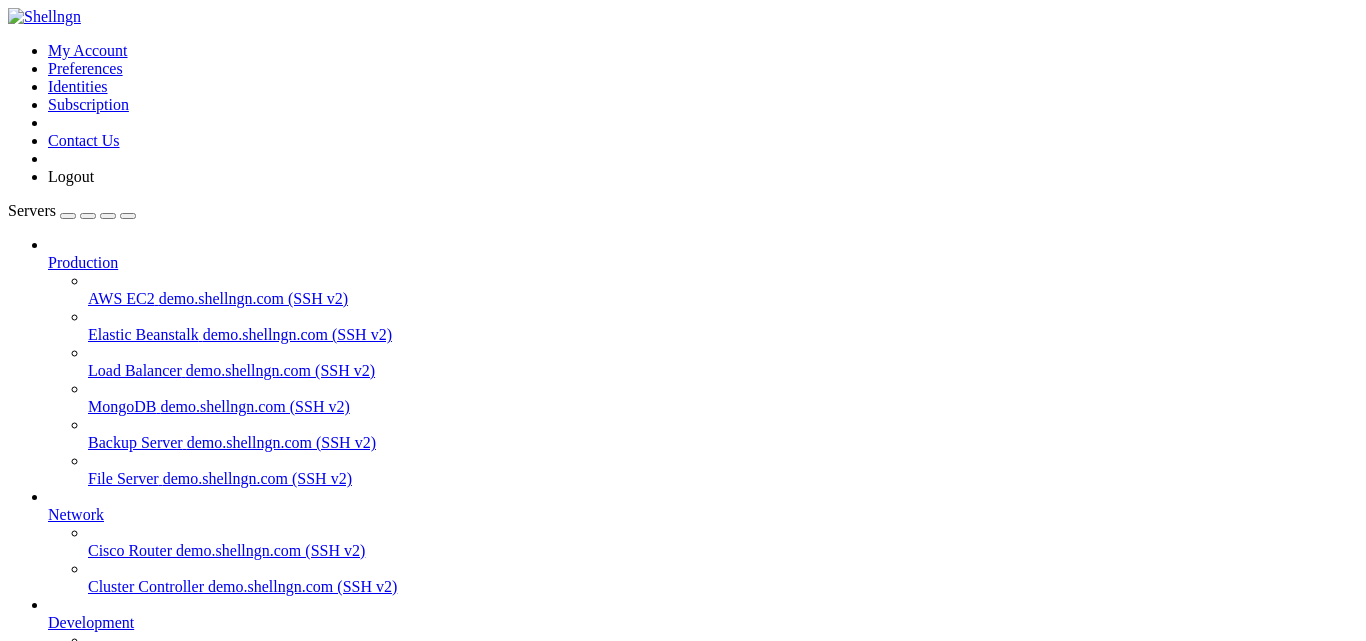 click on "[IP_ADDRESS] (SSH v2)" at bounding box center (159, 730) 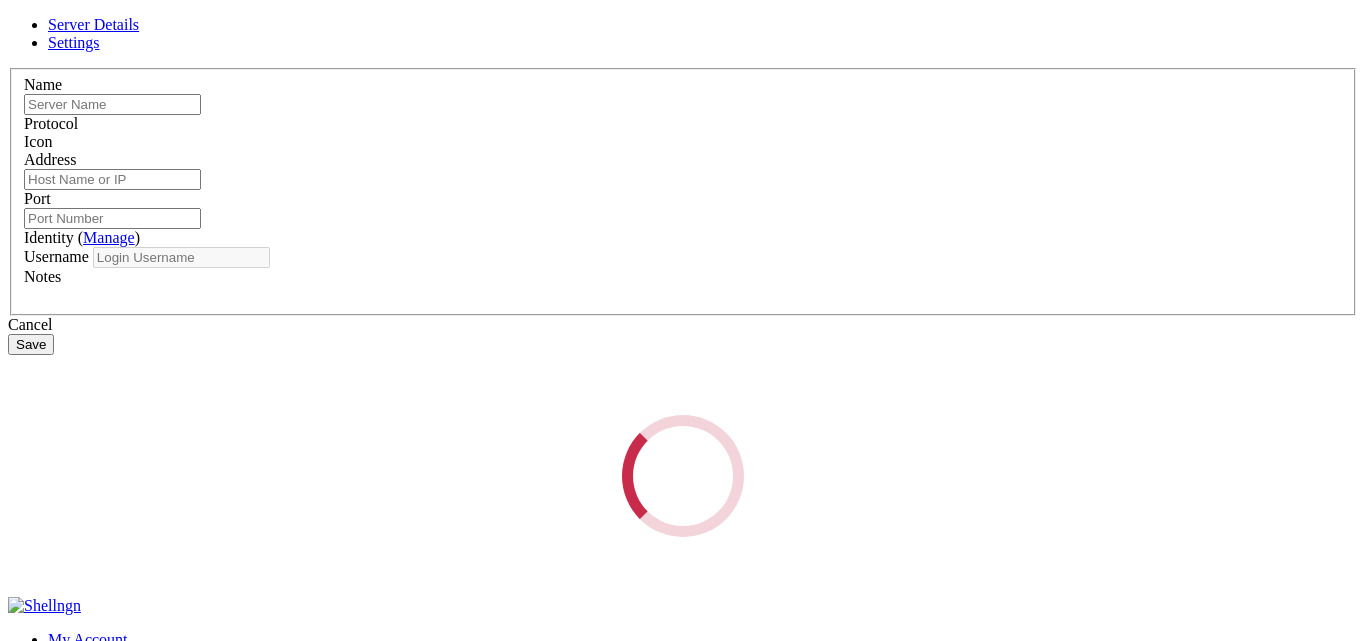 type on "vps" 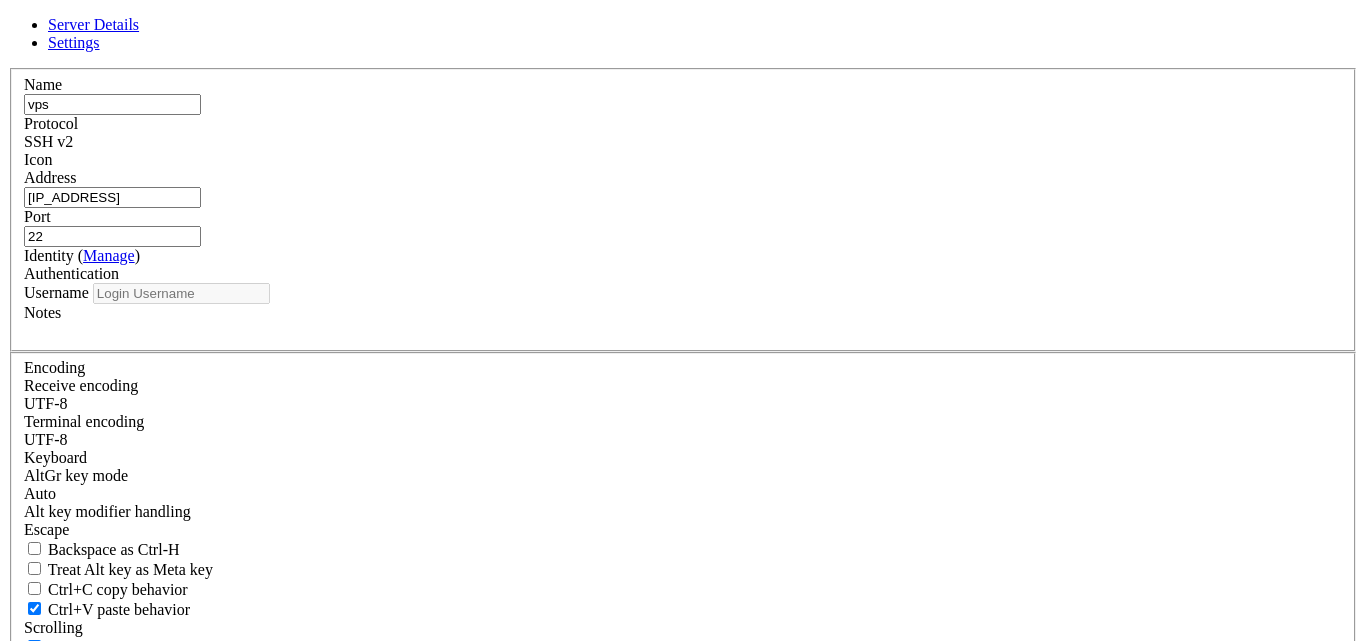 type on "vps" 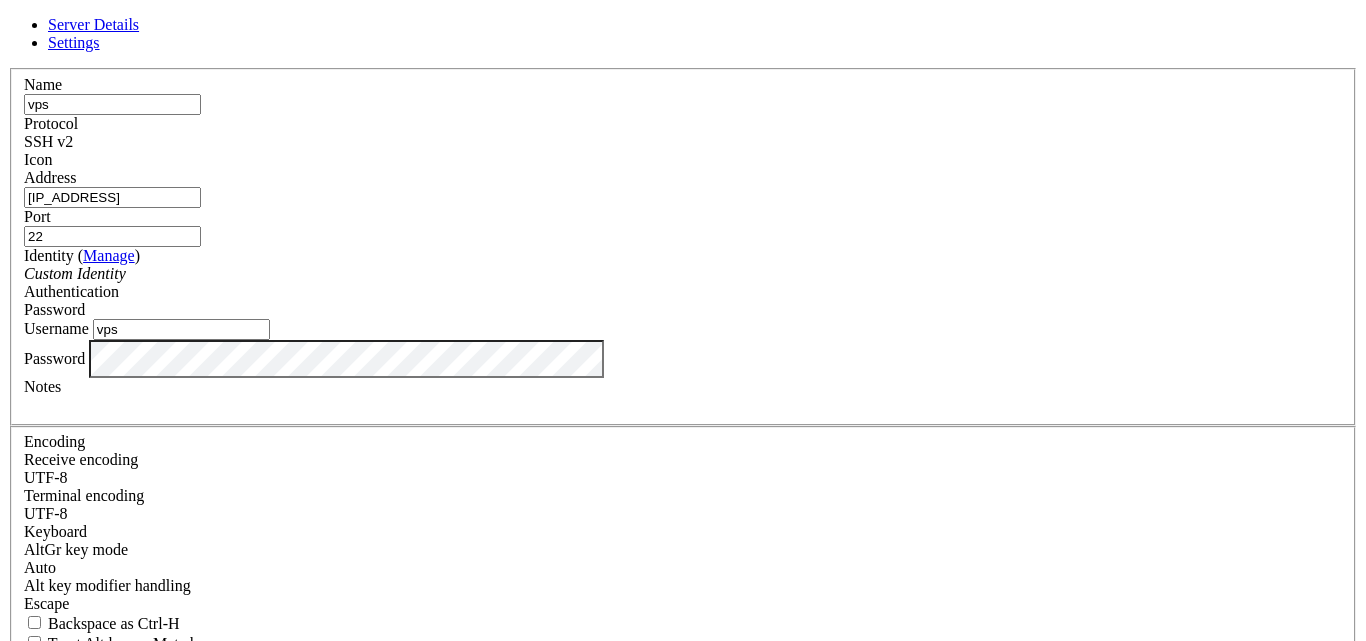 click on "Cancel" at bounding box center (683, 812) 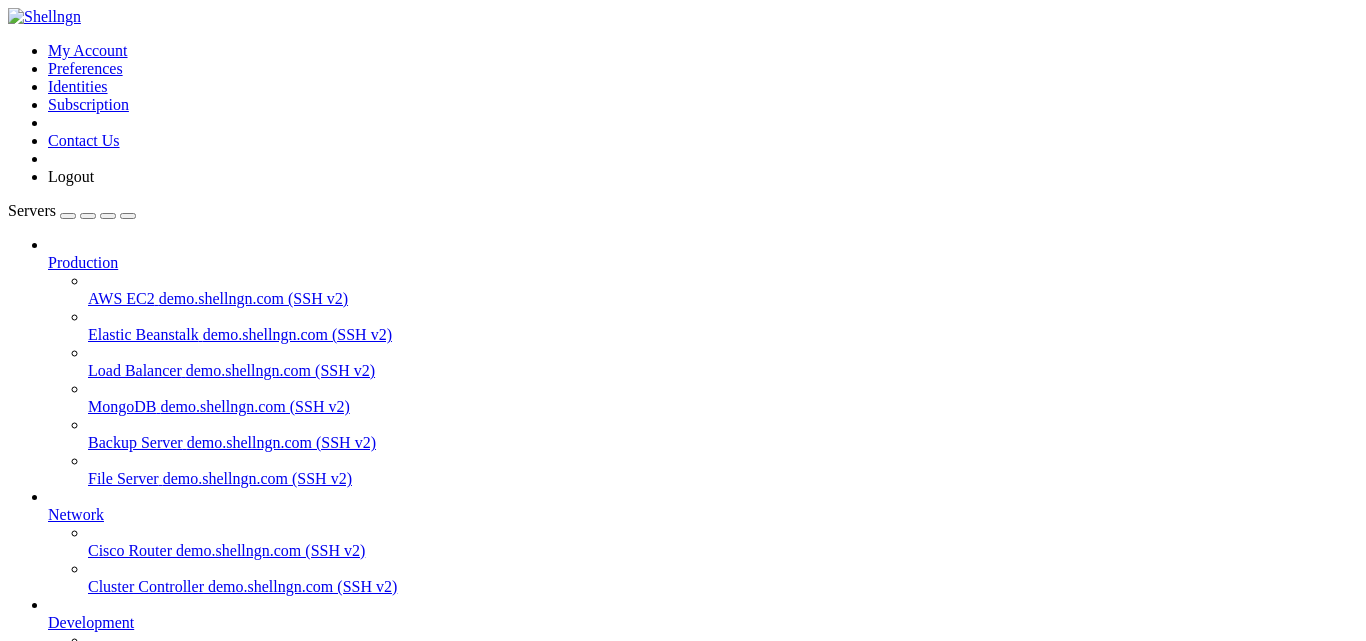 click on "Properties" at bounding box center (80, 1449) 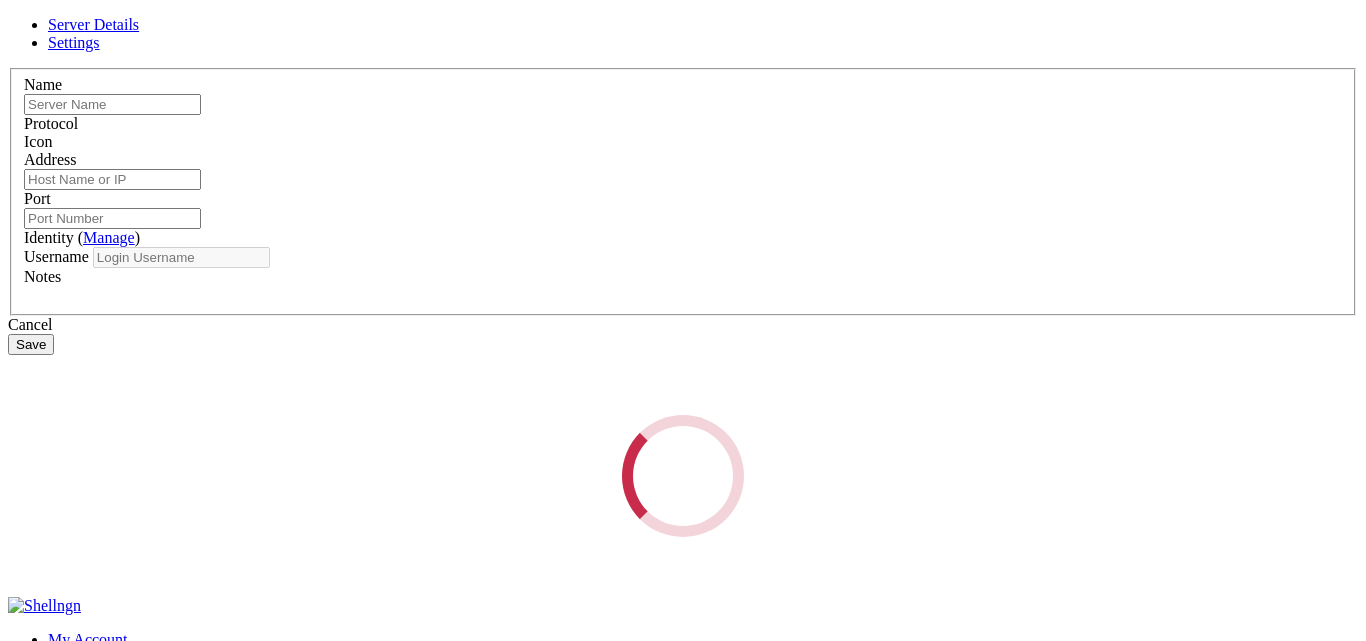 type on "vps" 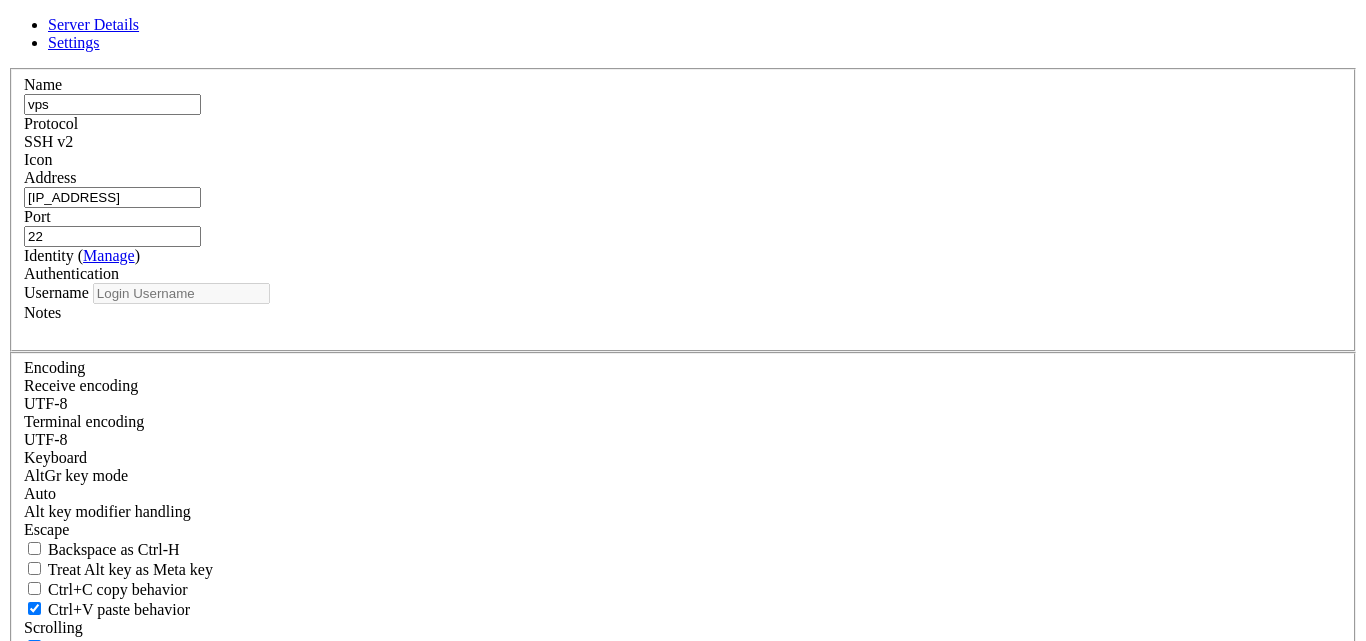 type on "vps" 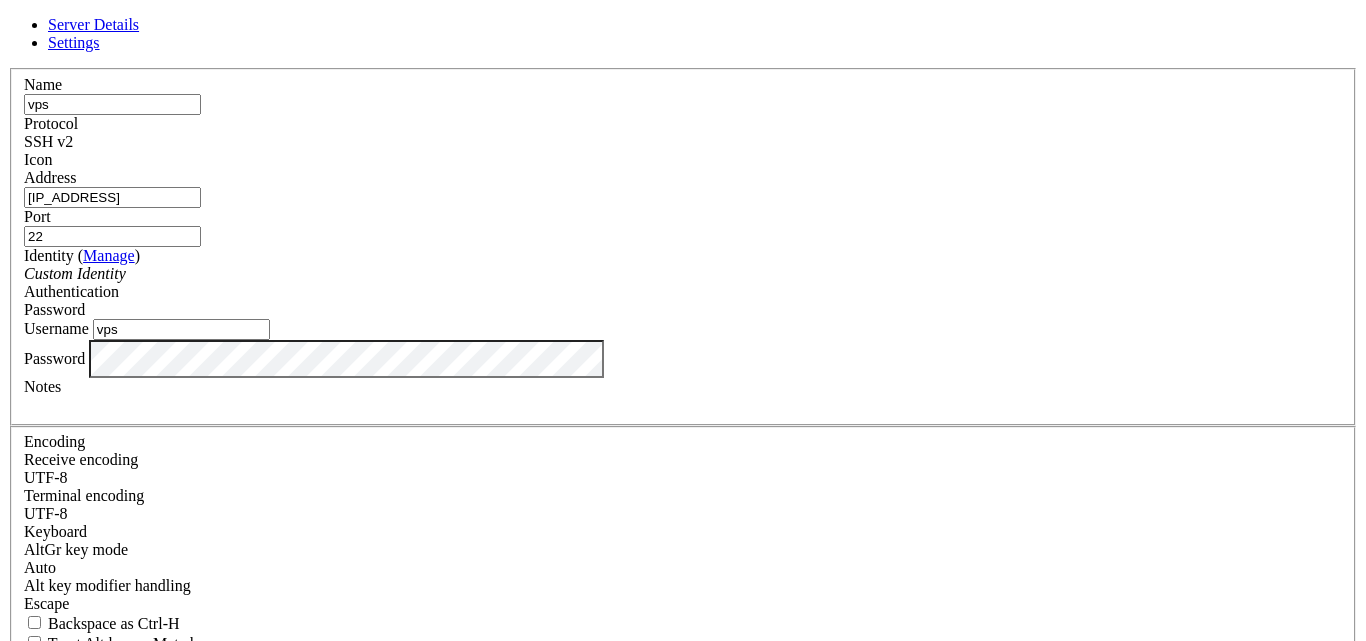 click on "Save" at bounding box center [31, 831] 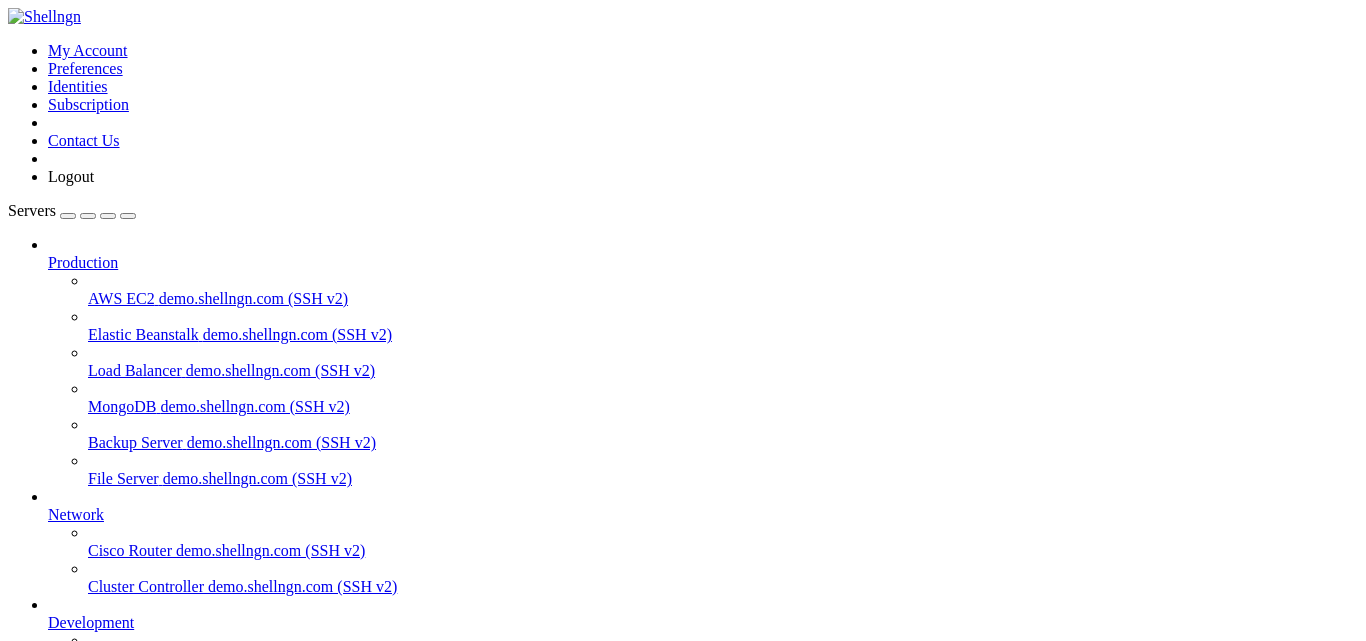 click on "Reconnect" at bounding box center [48, 1194] 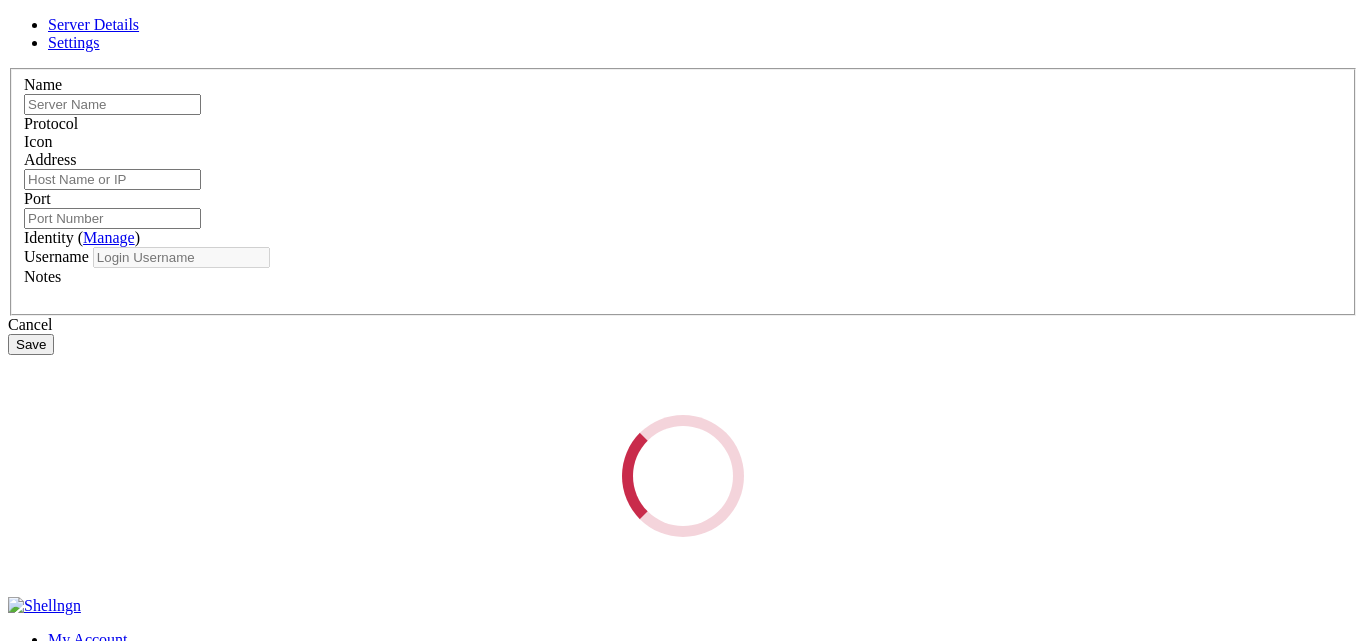 type on "vps" 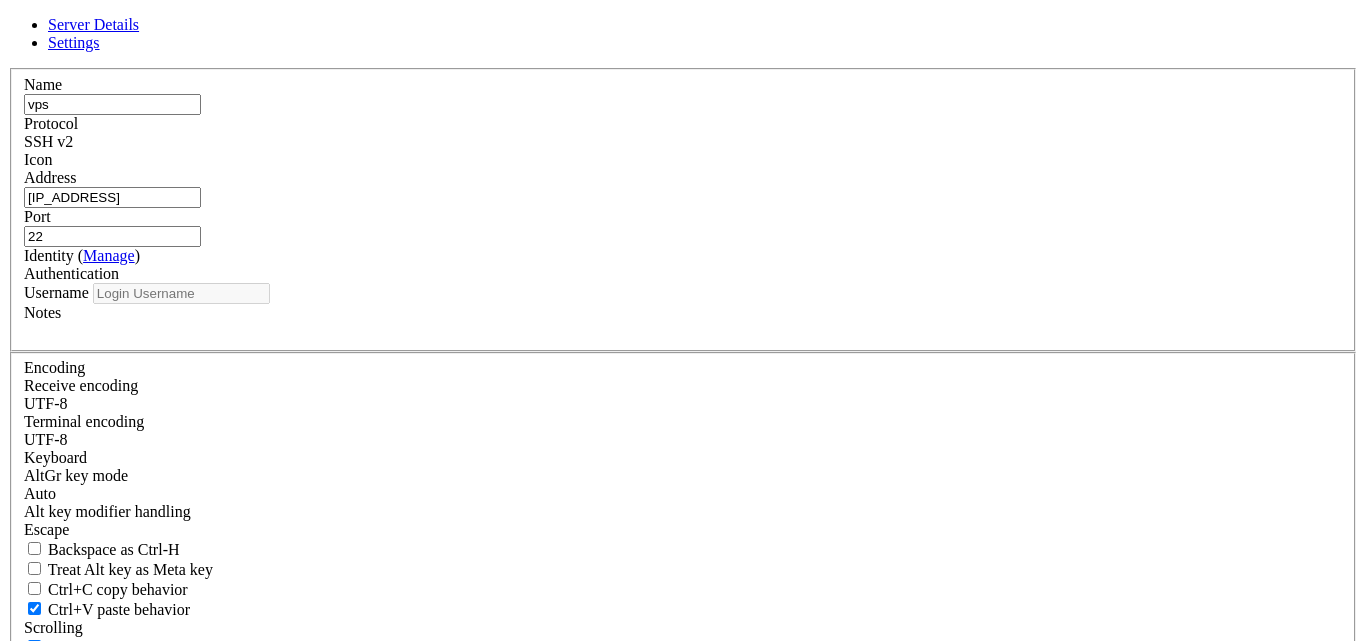 type on "vps" 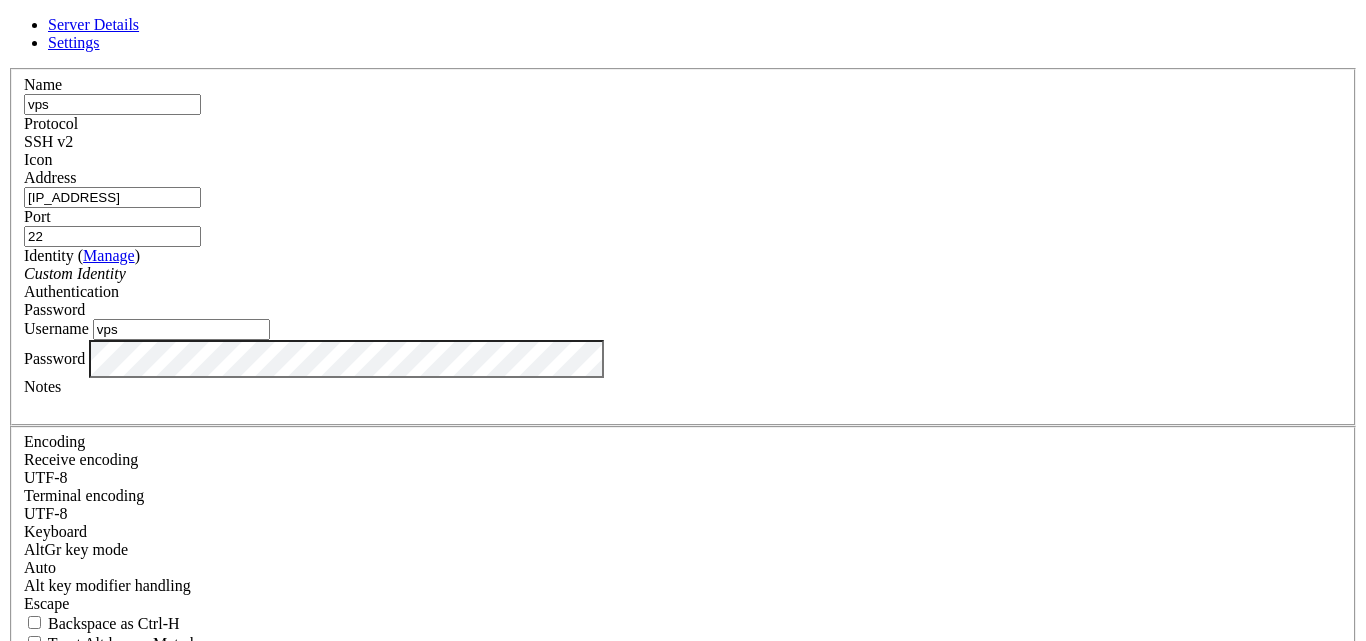 drag, startPoint x: 593, startPoint y: 319, endPoint x: 589, endPoint y: 287, distance: 32.24903 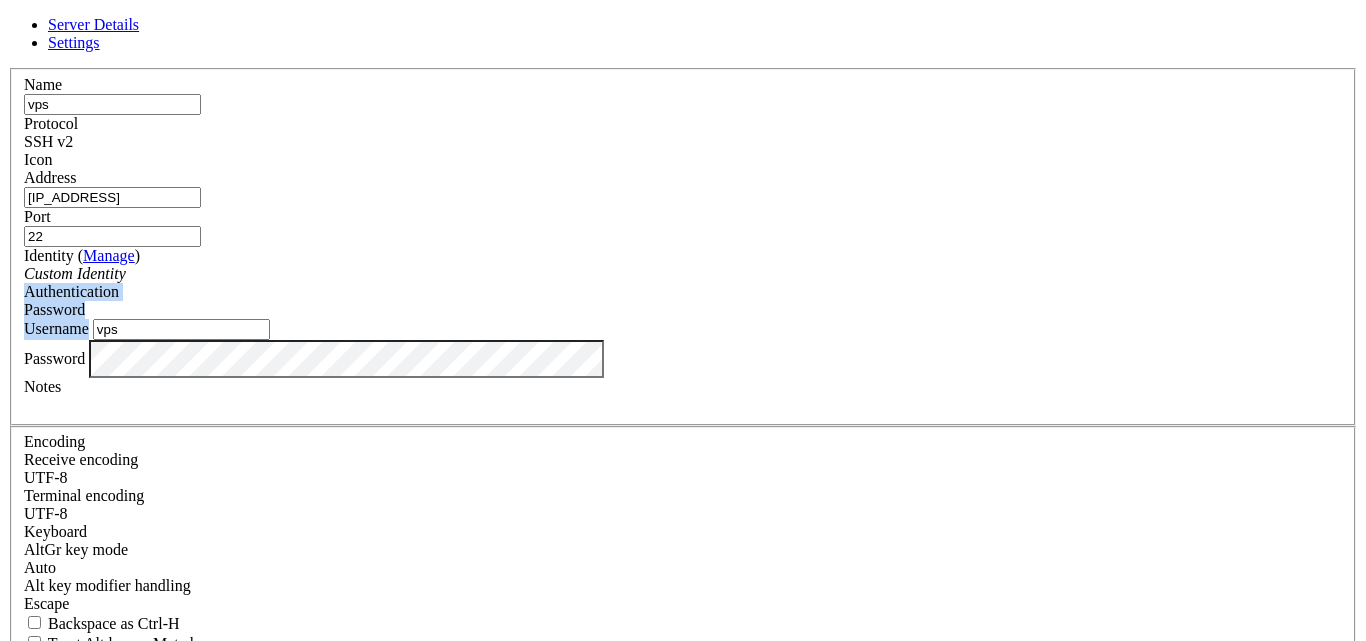 click on "Custom Identity" at bounding box center [683, 274] 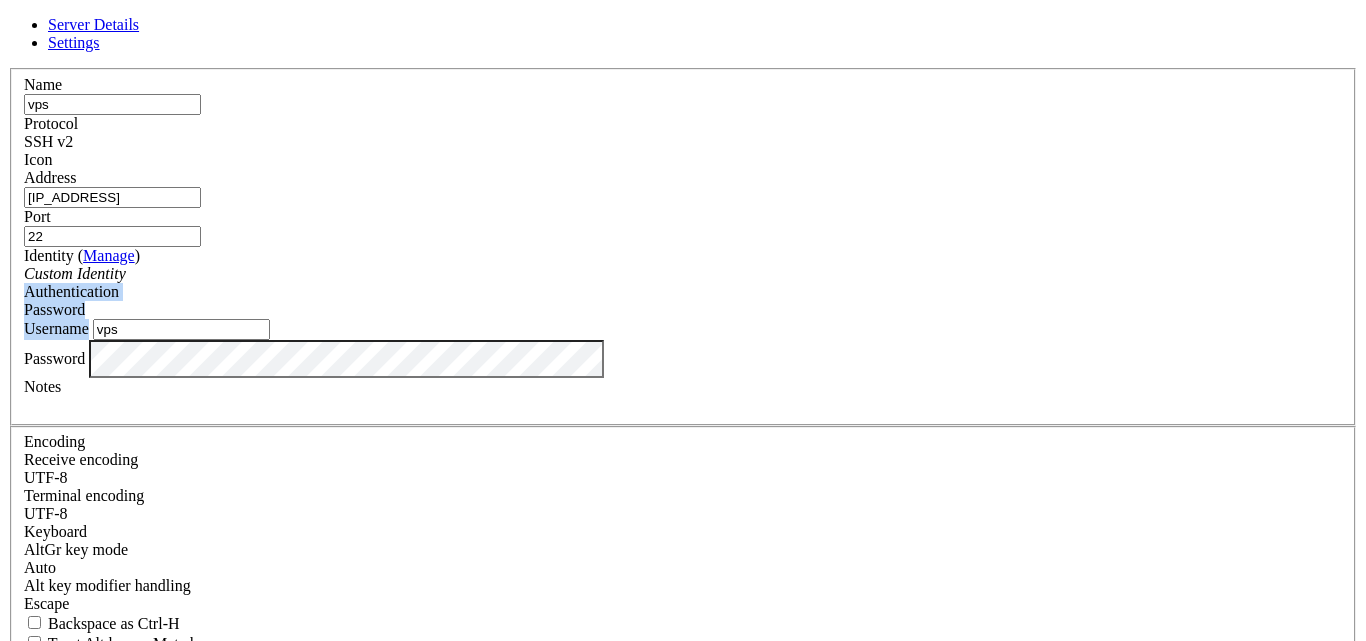 click on "Custom Identity" at bounding box center [683, 274] 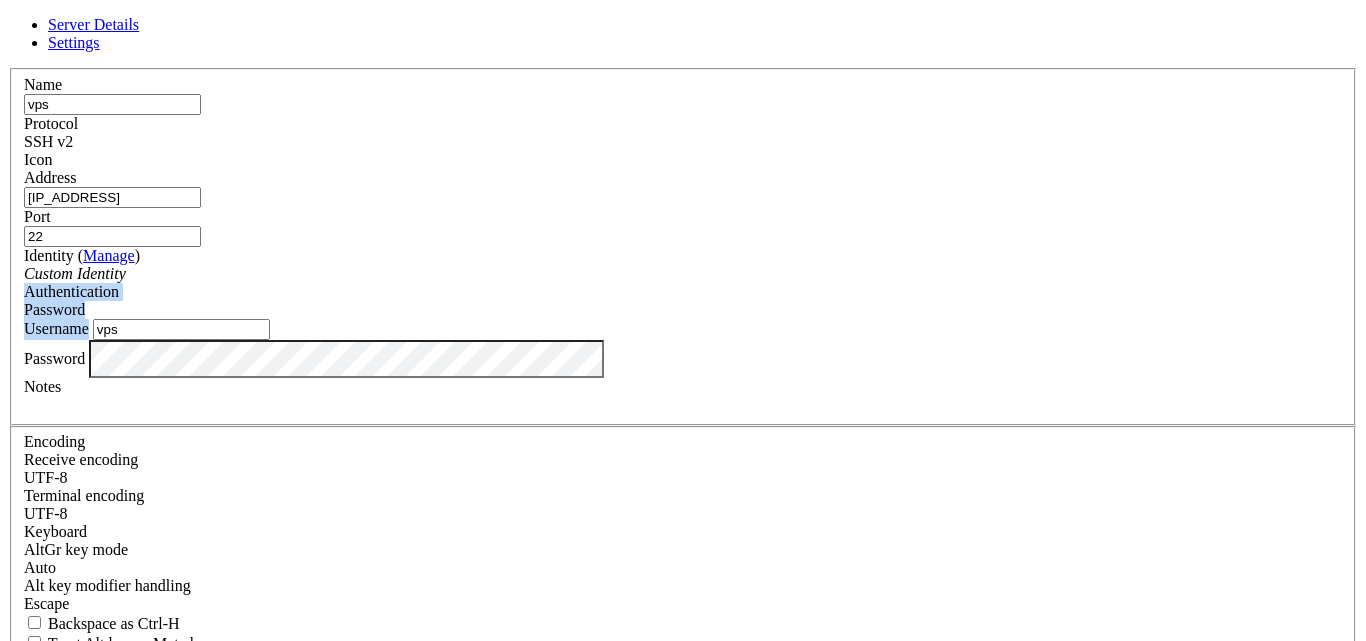 click on "SSH v2" at bounding box center [683, 142] 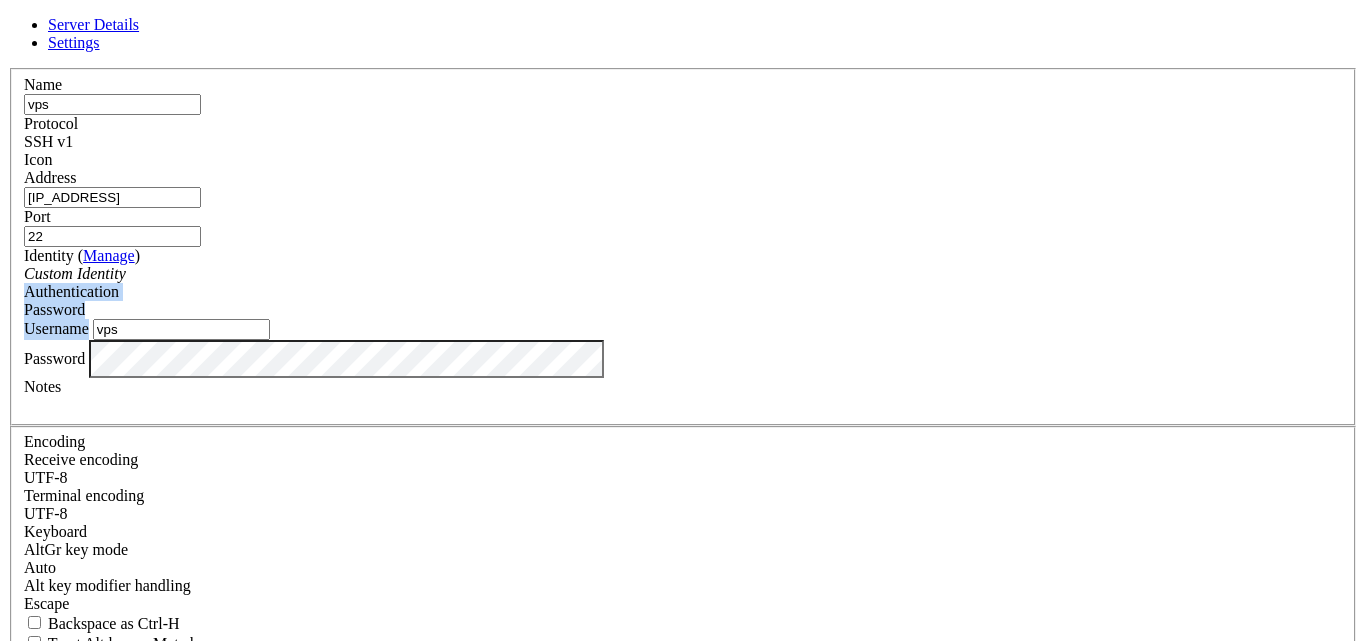 click on "Save" at bounding box center (31, 831) 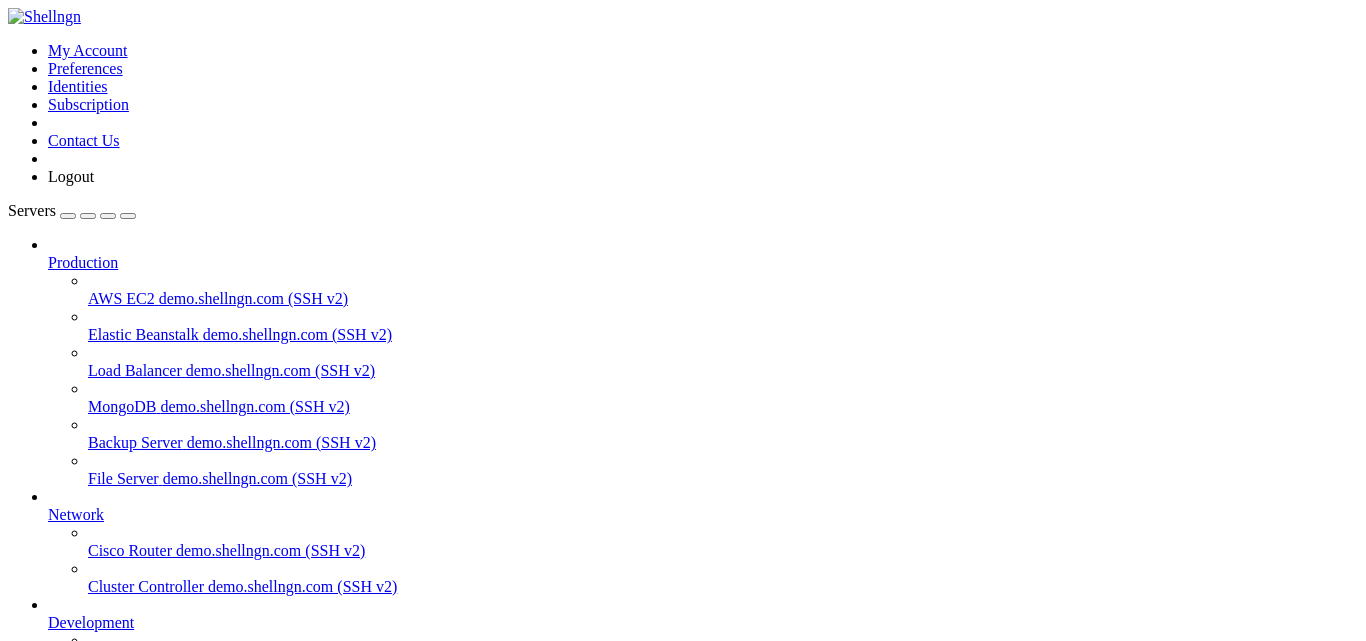 drag, startPoint x: 832, startPoint y: 304, endPoint x: 822, endPoint y: 299, distance: 11.18034 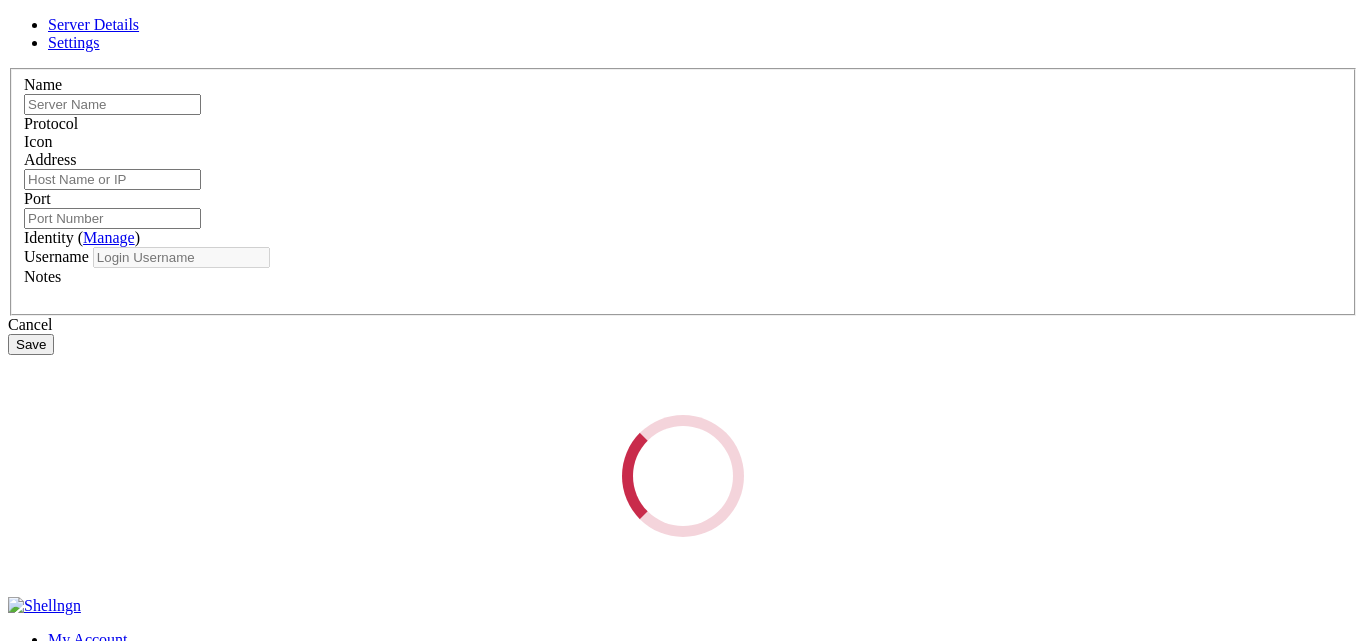 type on "vps" 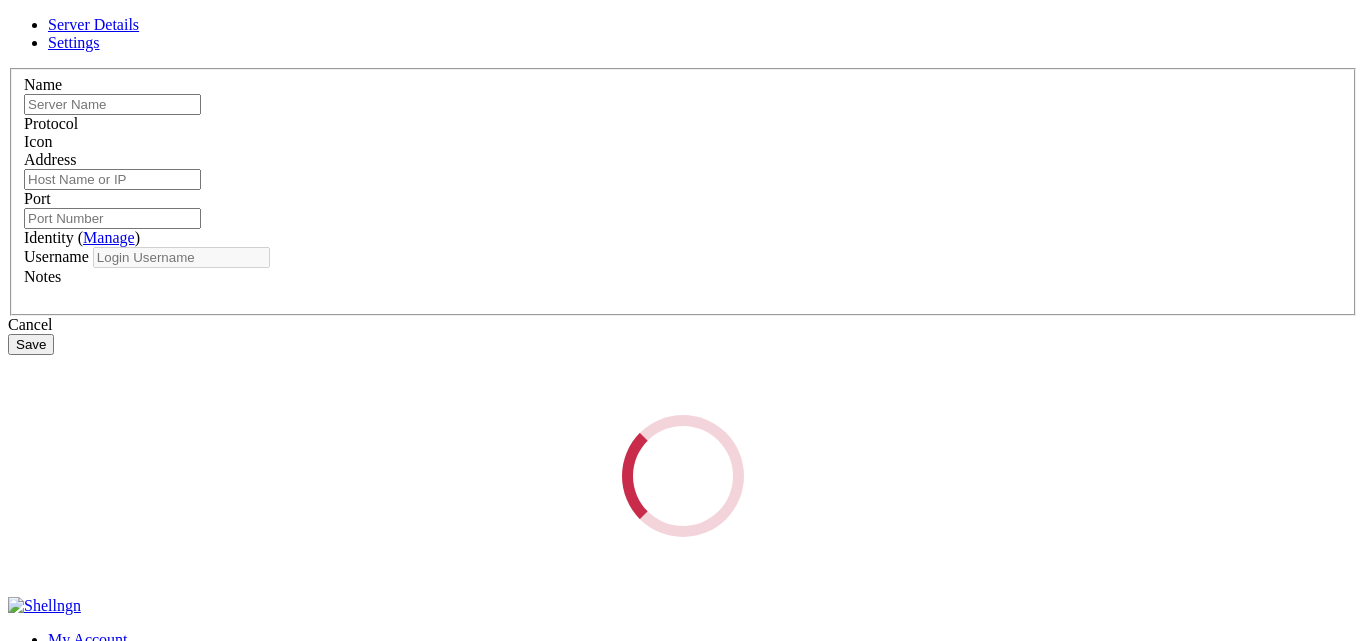 type on "[IP_ADDRESS]" 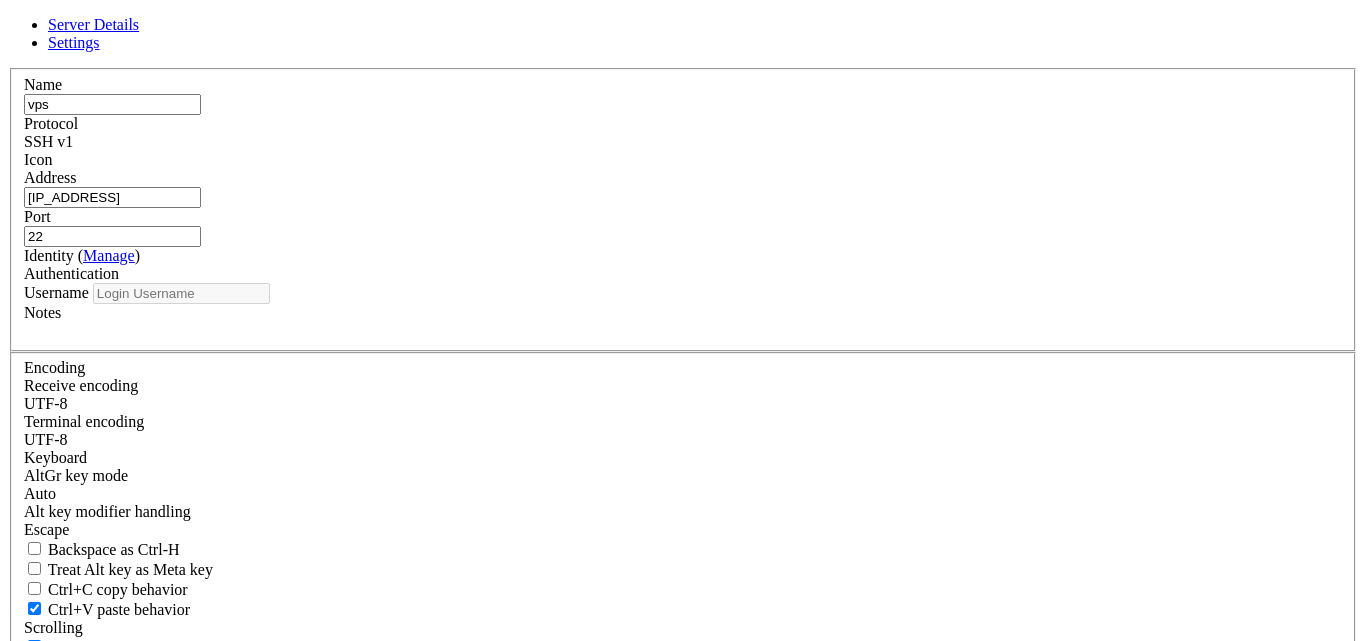 type on "vps" 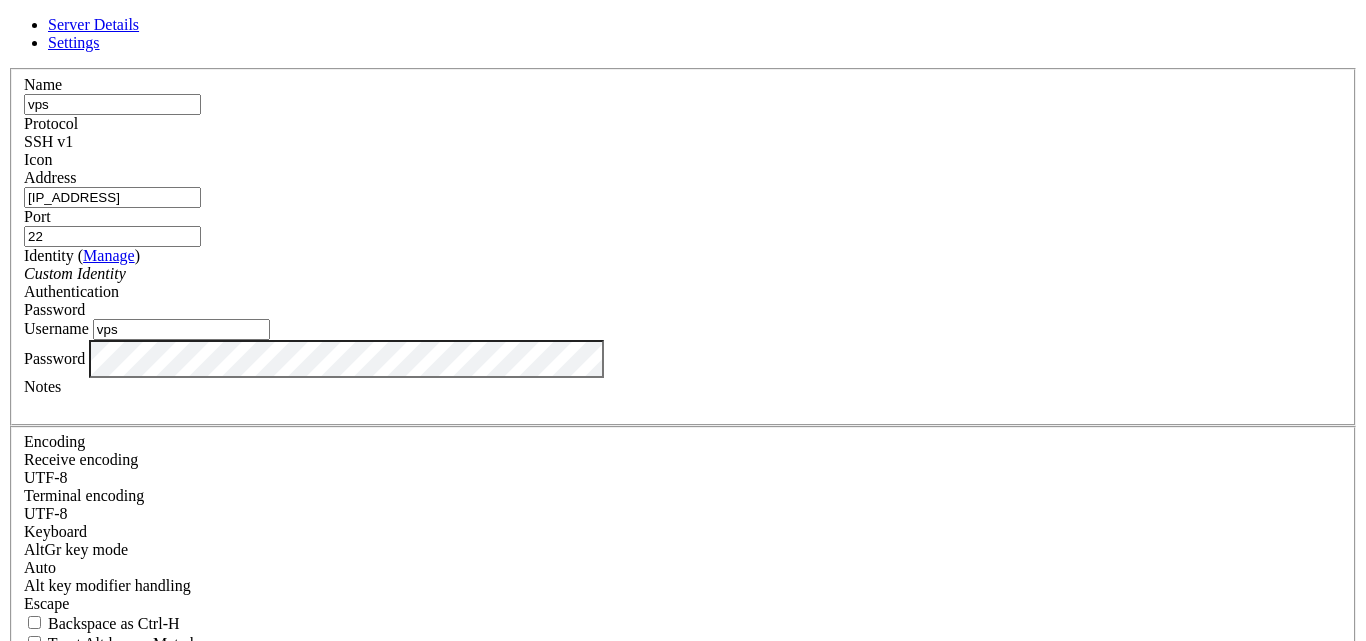 click on "vps" at bounding box center [181, 329] 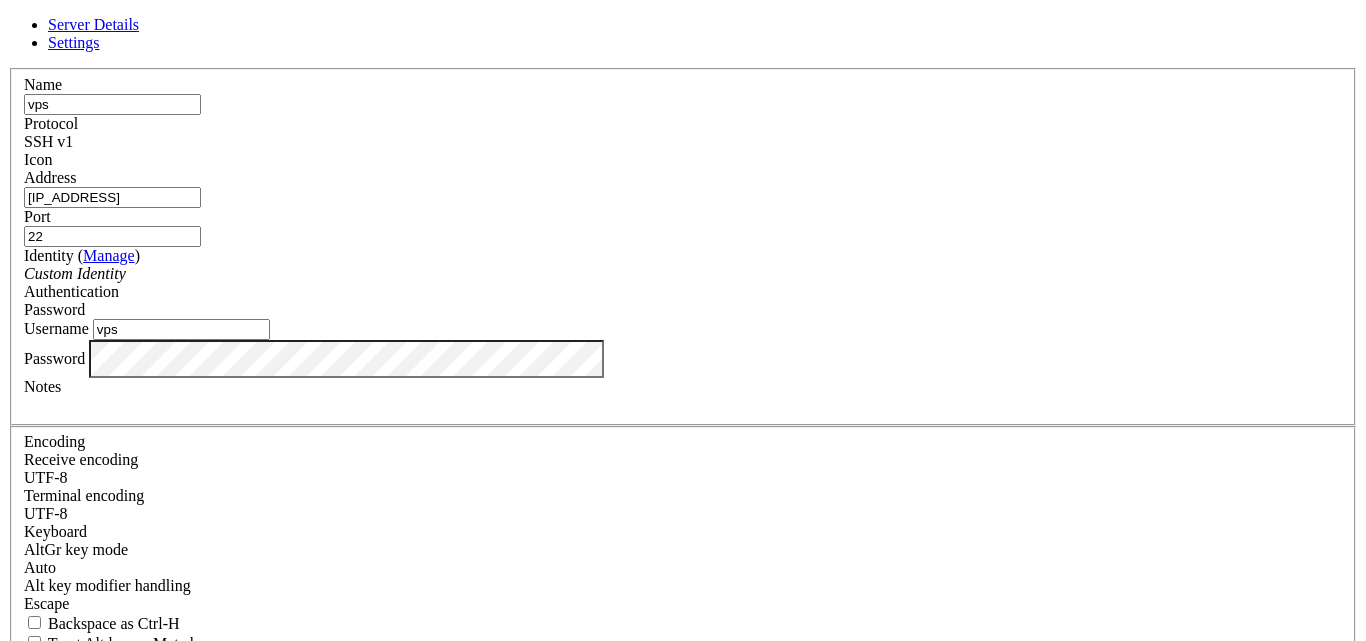 click on "Cancel
Save" at bounding box center (683, 822) 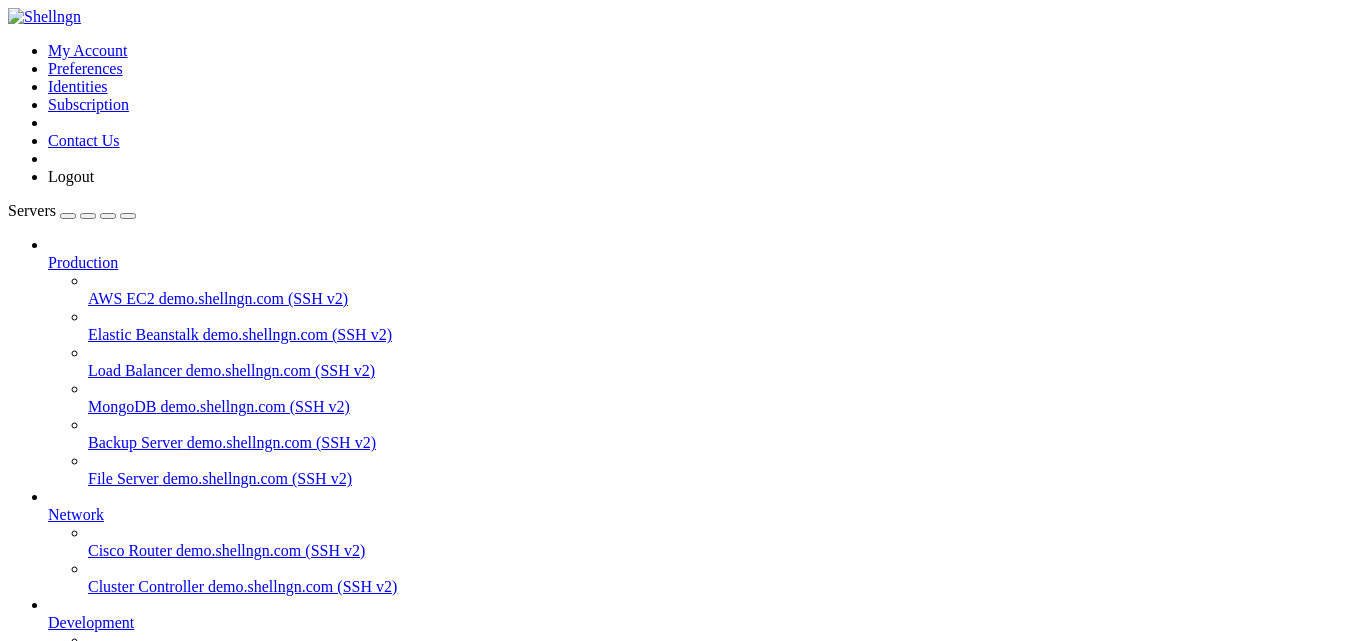 drag, startPoint x: 873, startPoint y: 307, endPoint x: 859, endPoint y: 288, distance: 23.600847 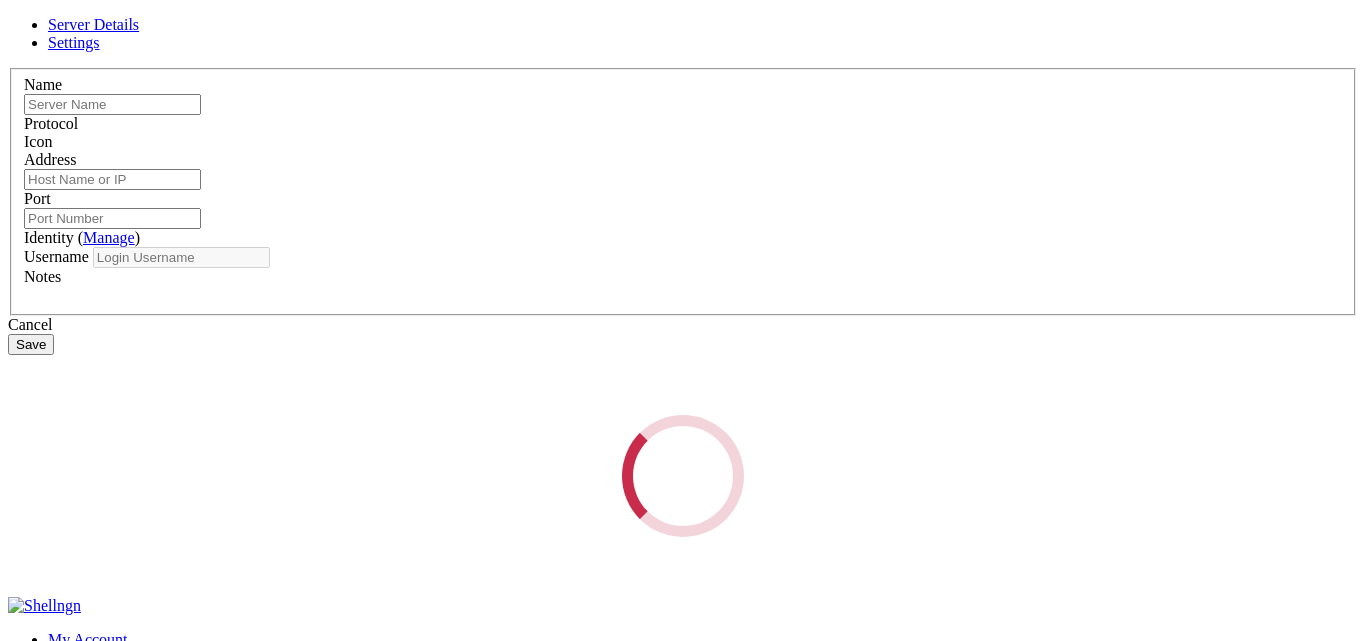 type on "vps" 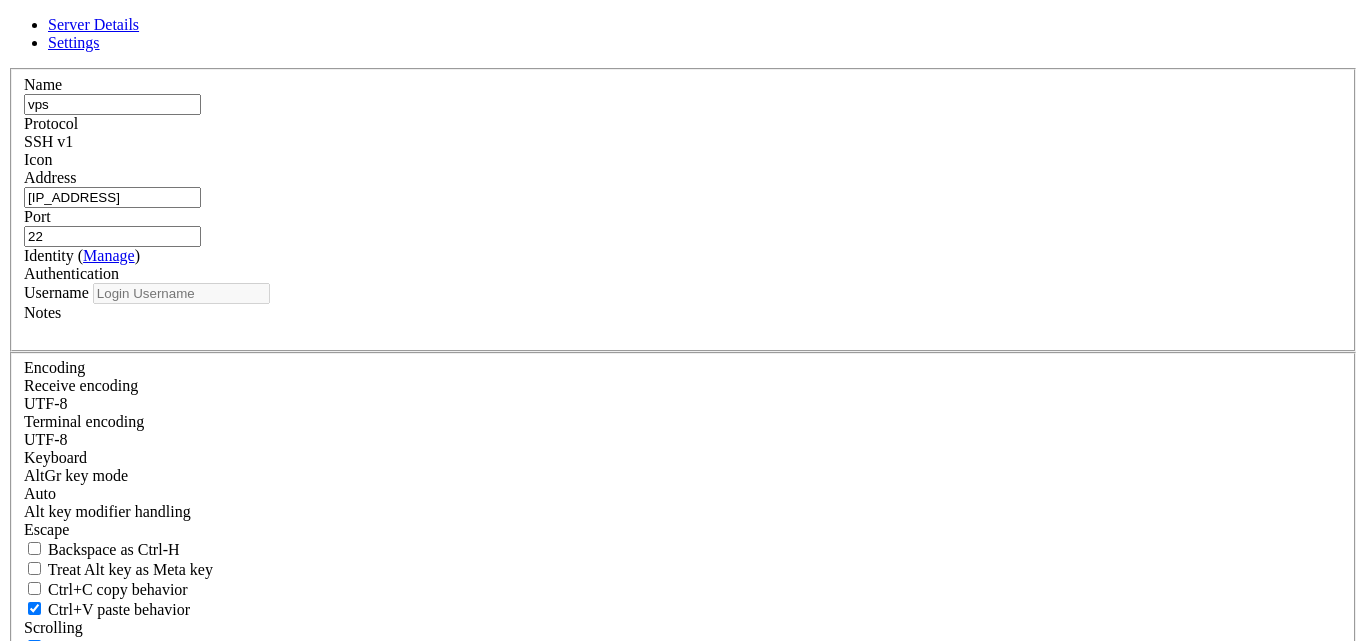type on "vps" 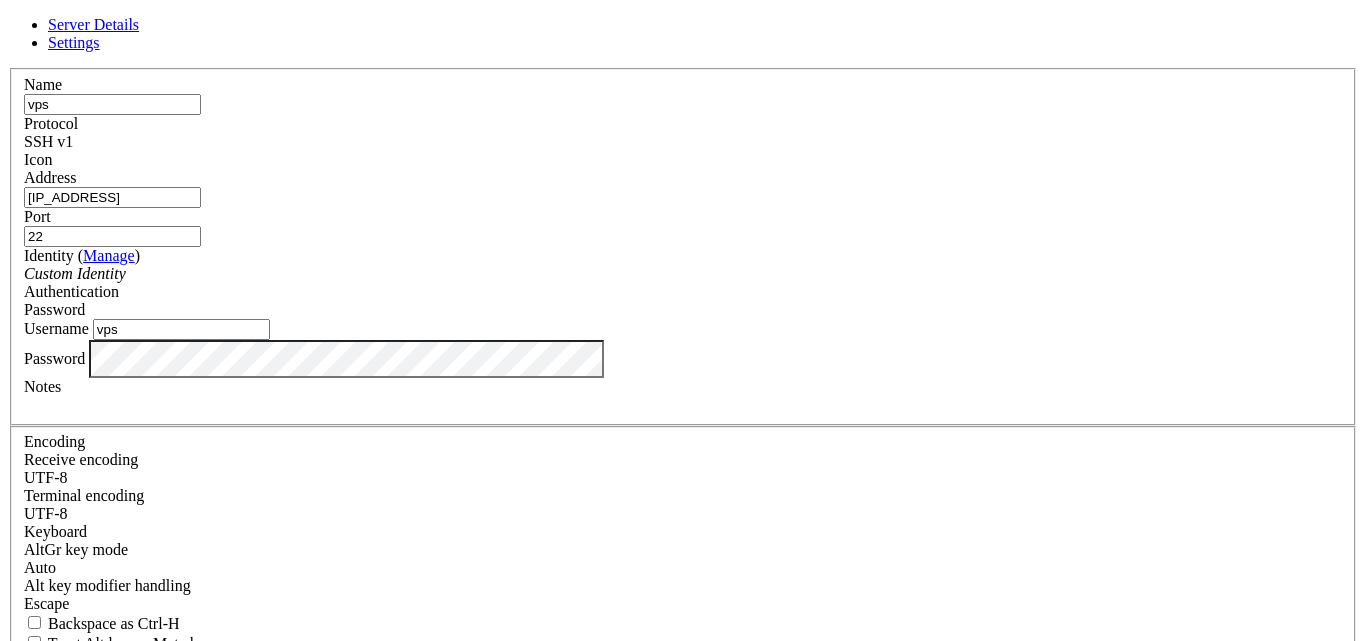 click on "Save" at bounding box center [31, 831] 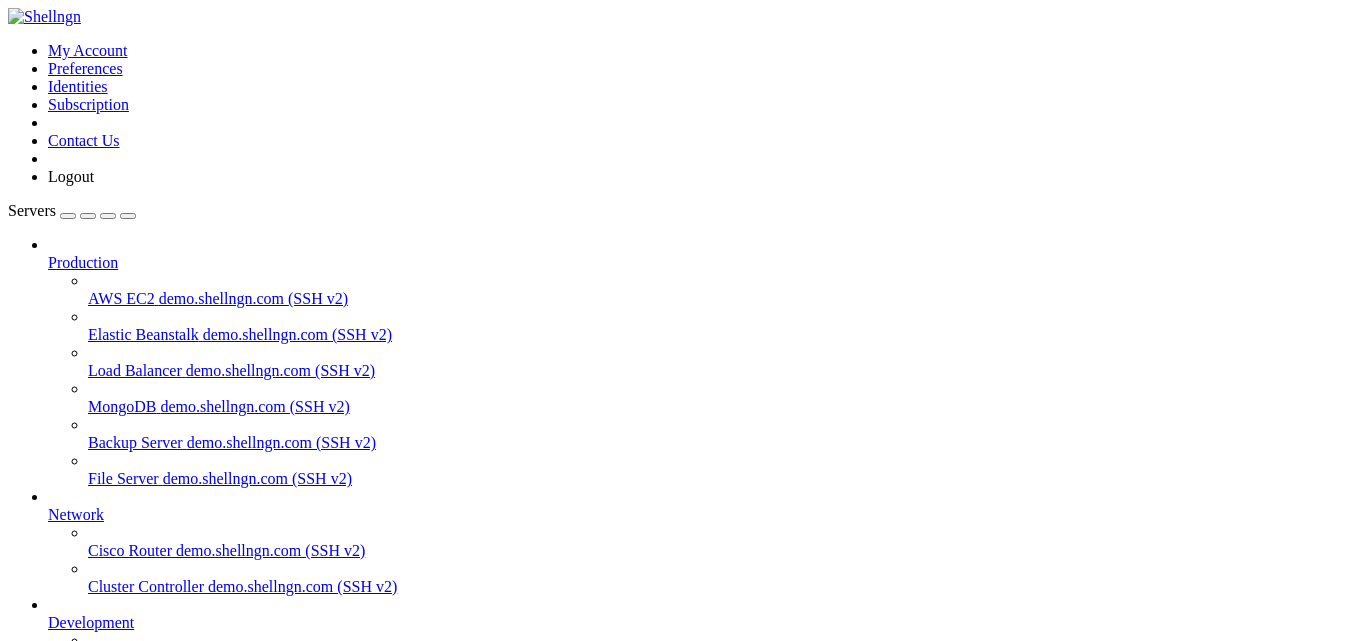 click on "Reconnect" at bounding box center [48, 1194] 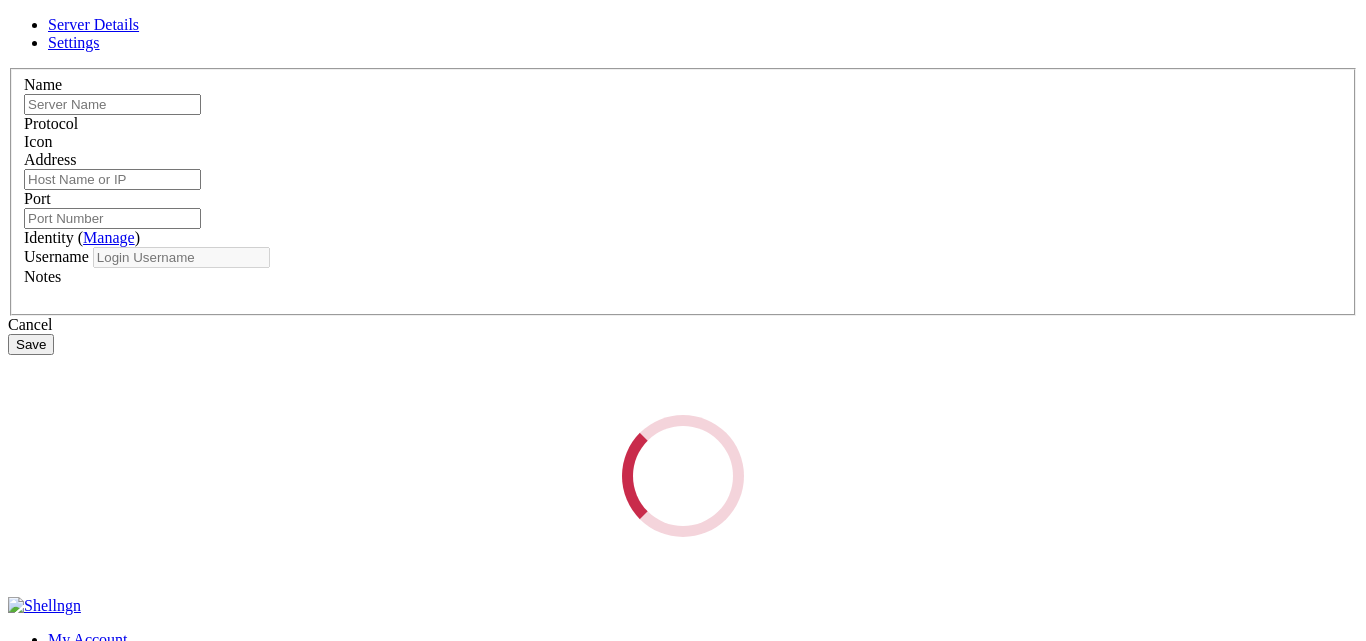 type on "vps" 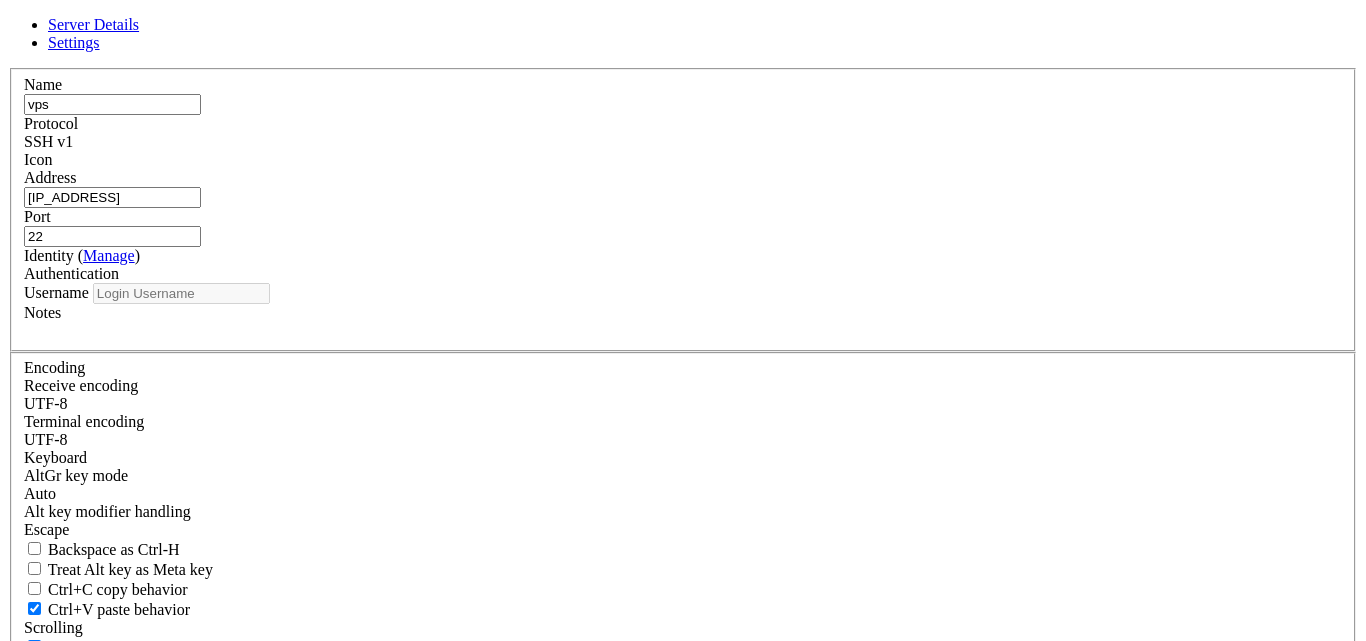 type on "vps" 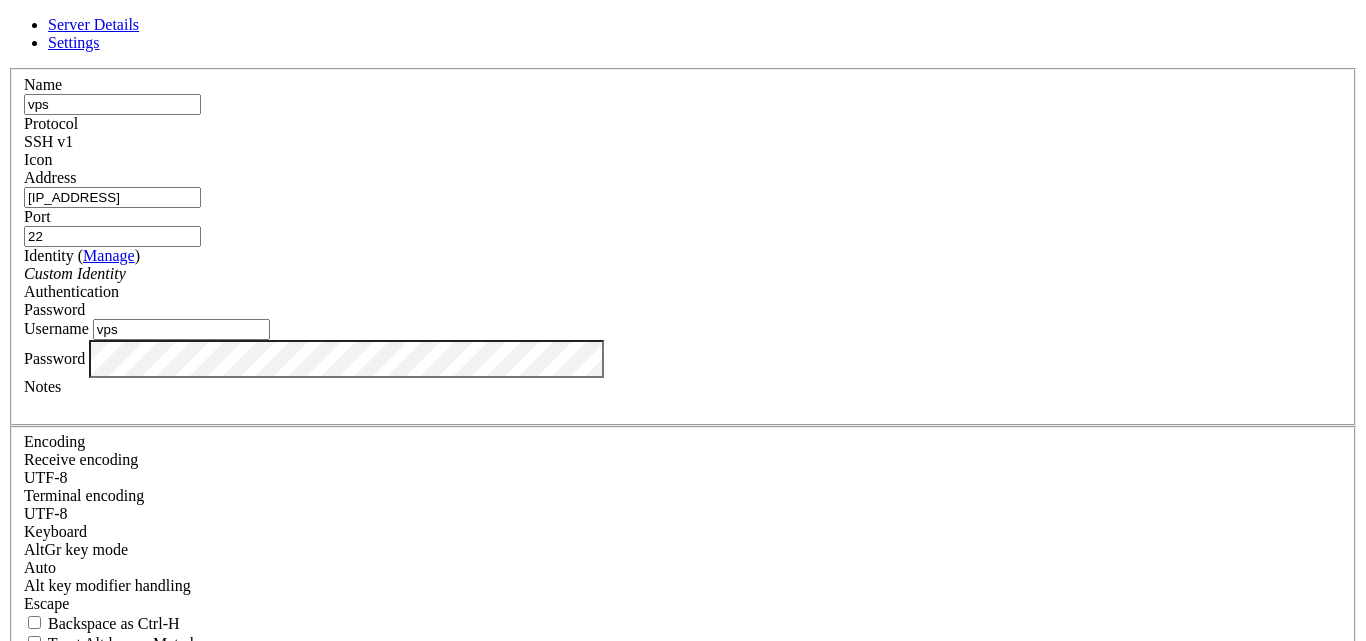 click on "vps" at bounding box center (112, 104) 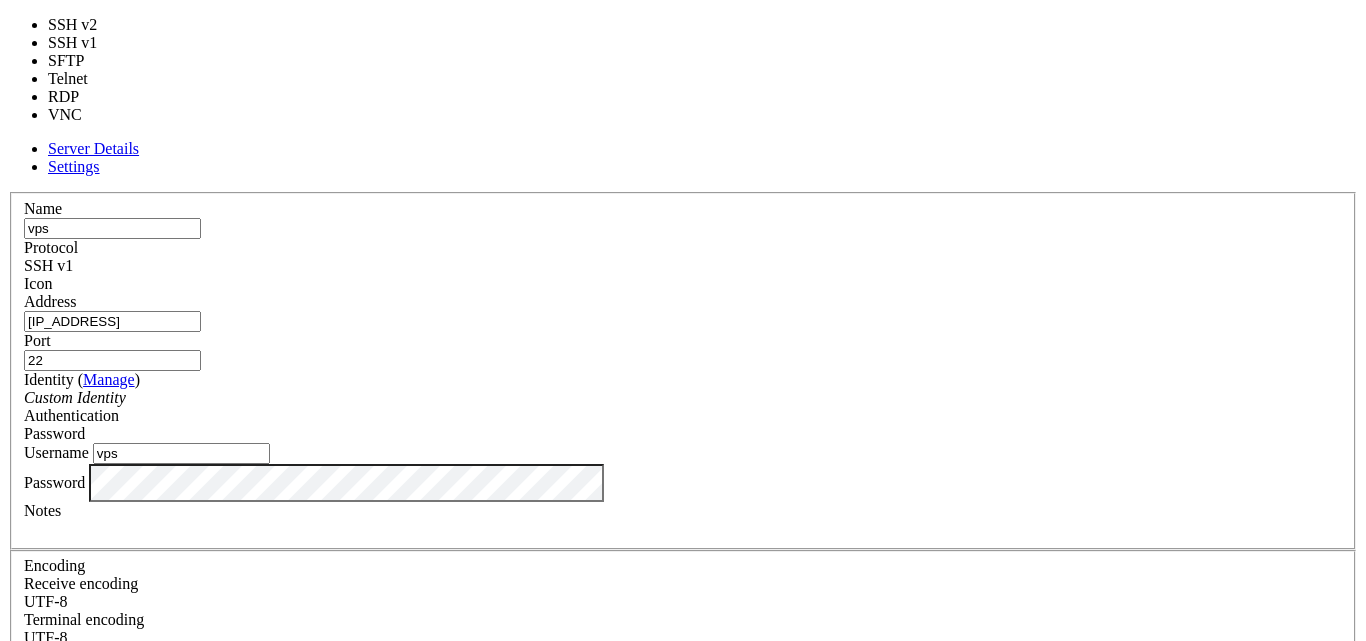 click on "SSH v1" at bounding box center (683, 266) 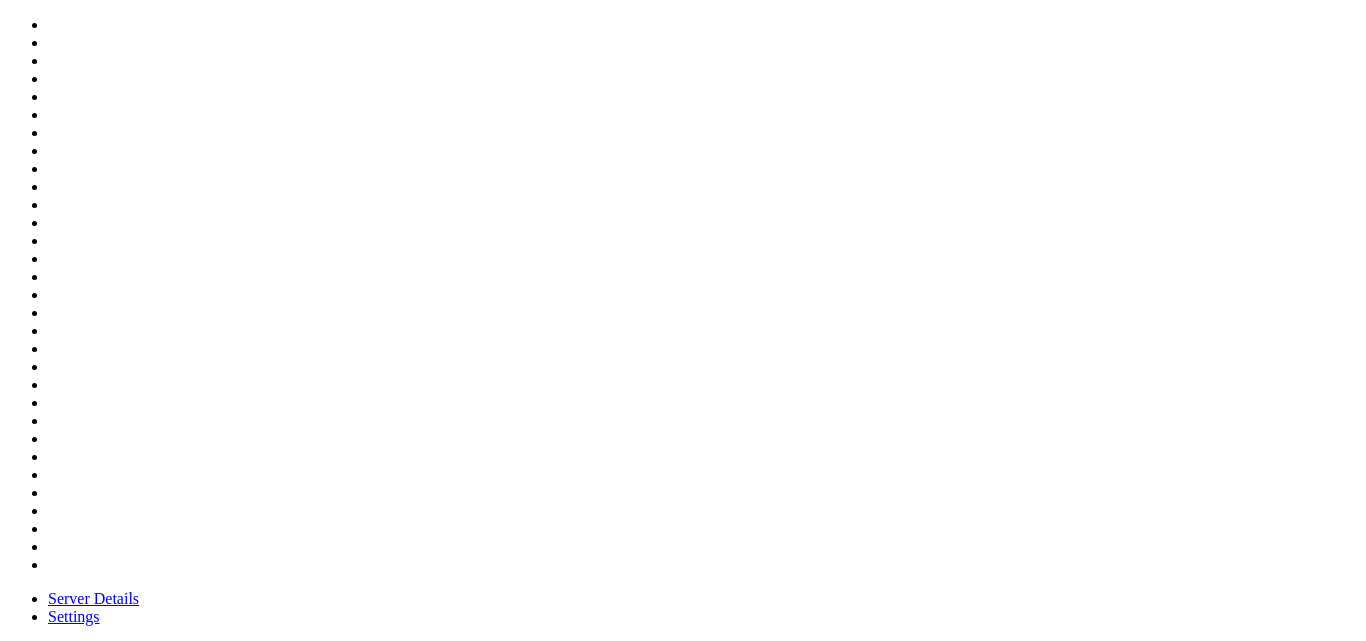 scroll, scrollTop: 662, scrollLeft: 0, axis: vertical 